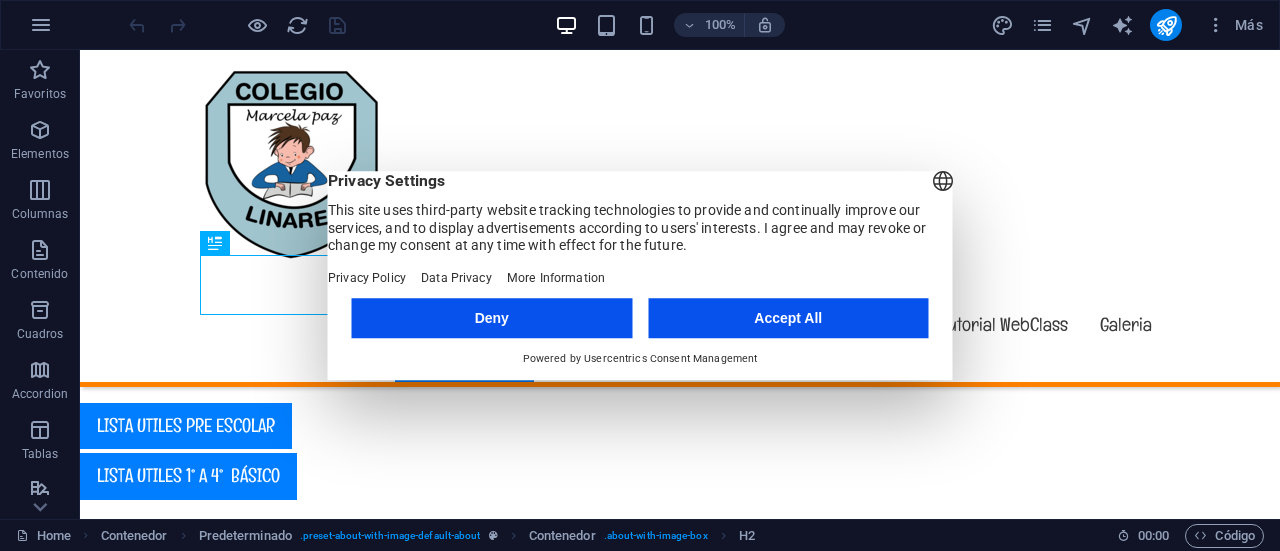 scroll, scrollTop: 778, scrollLeft: 0, axis: vertical 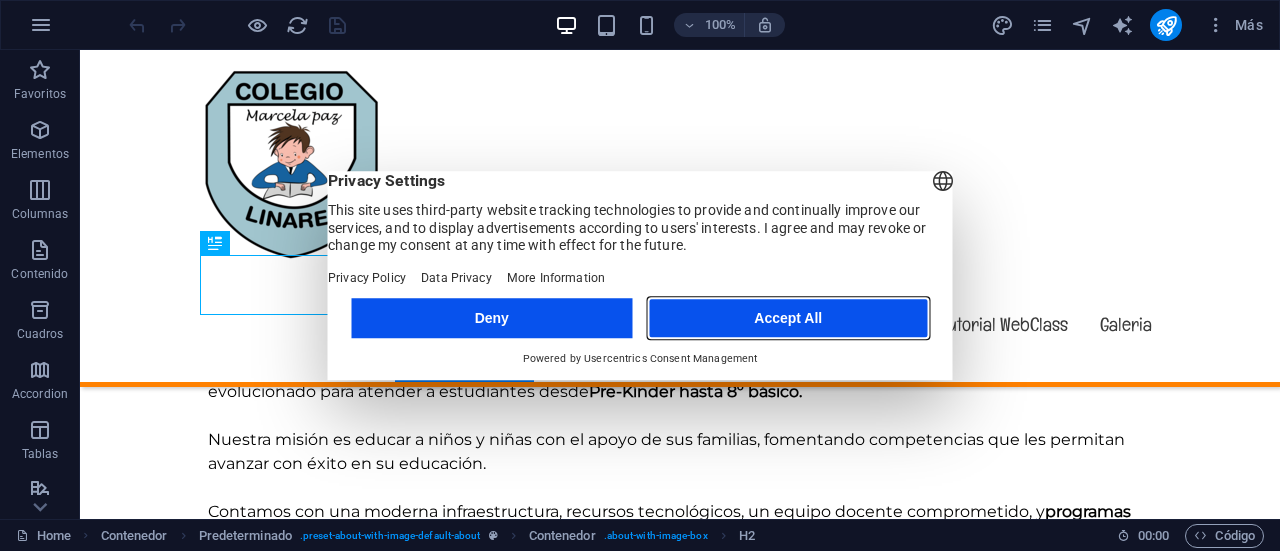 click on "Accept All" at bounding box center (788, 318) 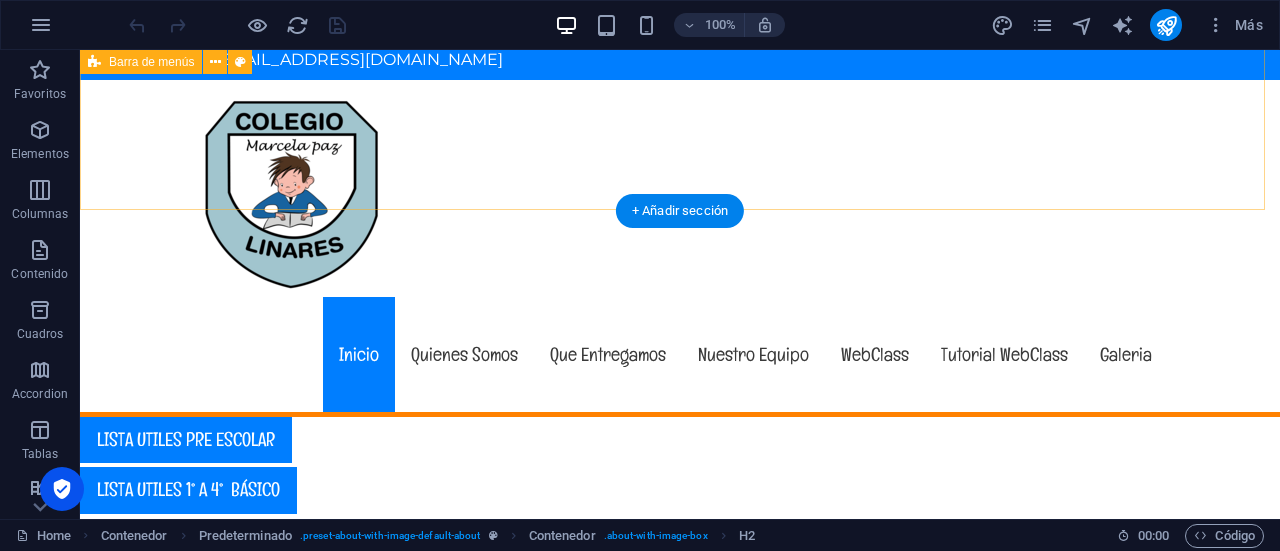 scroll, scrollTop: 0, scrollLeft: 0, axis: both 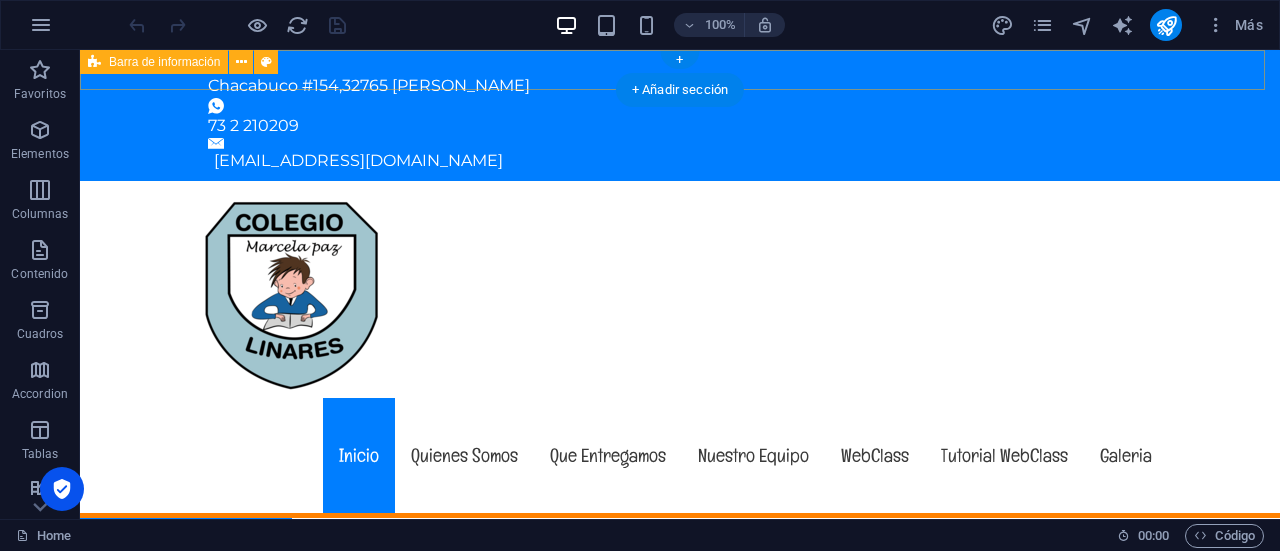 click on "Chacabuco #154 ,  32765   [PERSON_NAME] 73 2 210209 [EMAIL_ADDRESS][DOMAIN_NAME]" at bounding box center (680, 115) 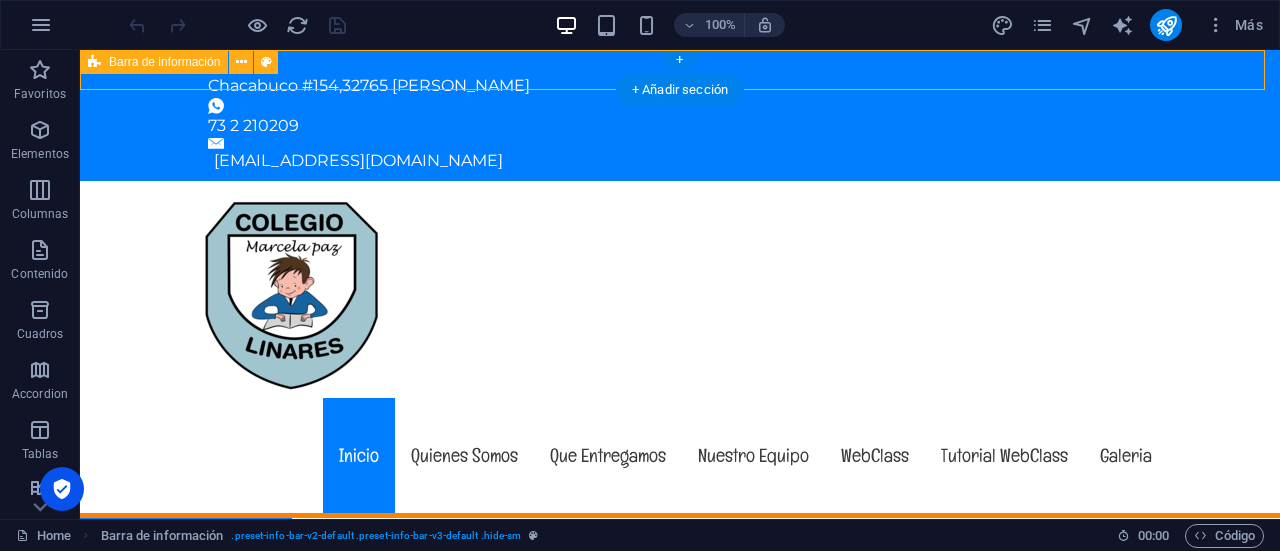 click on "Chacabuco #154 ,  32765   [PERSON_NAME] 73 2 210209 [EMAIL_ADDRESS][DOMAIN_NAME]" at bounding box center [680, 115] 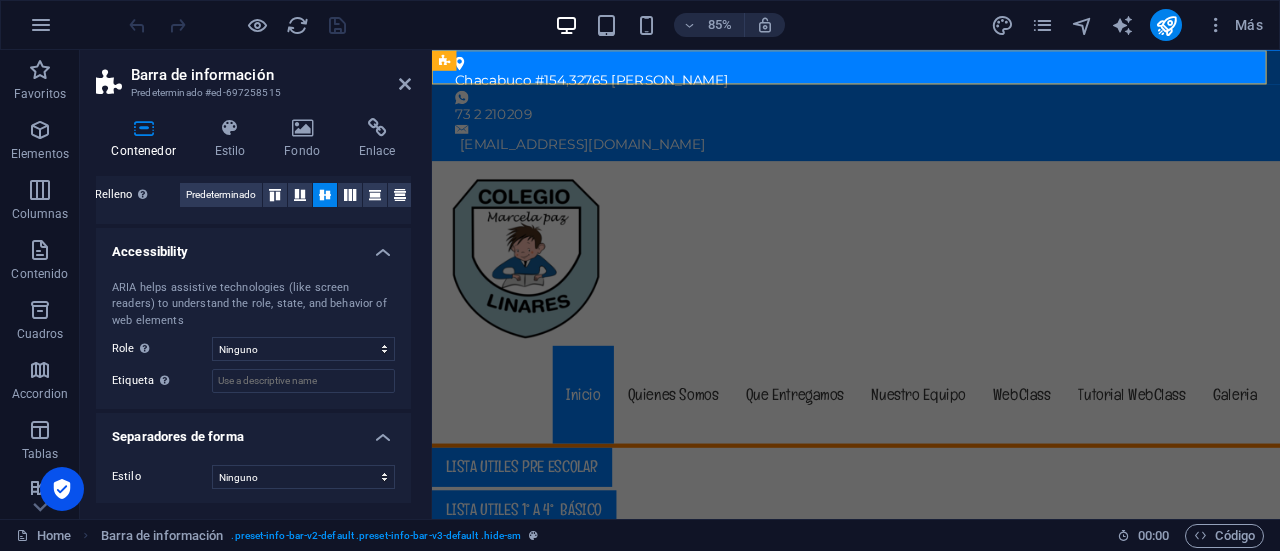 scroll, scrollTop: 0, scrollLeft: 0, axis: both 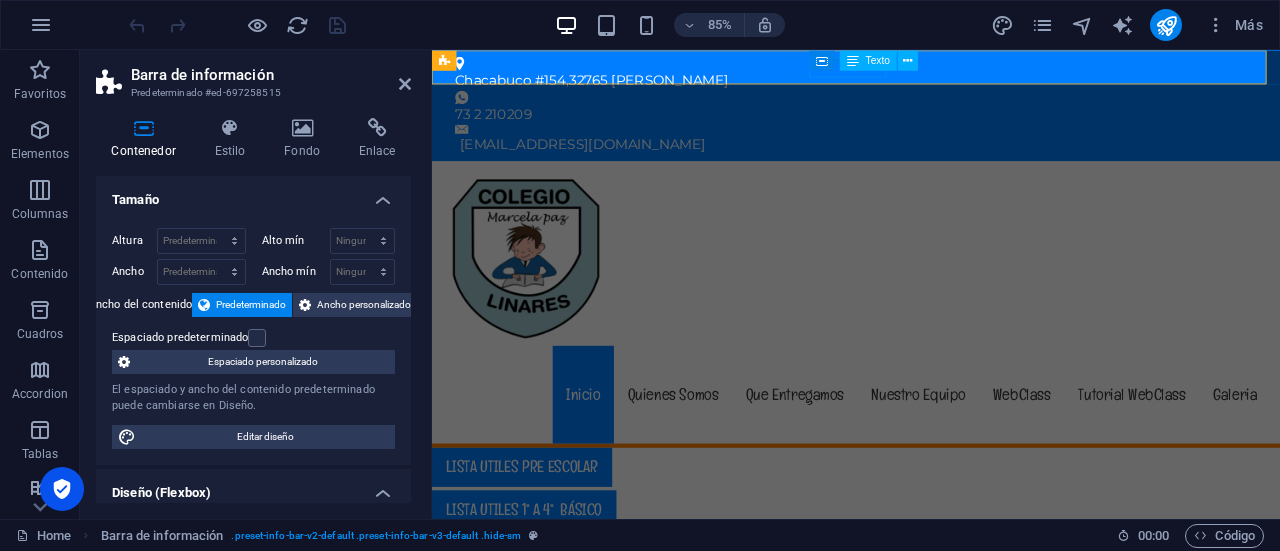 click on "73 2 210209" at bounding box center [923, 126] 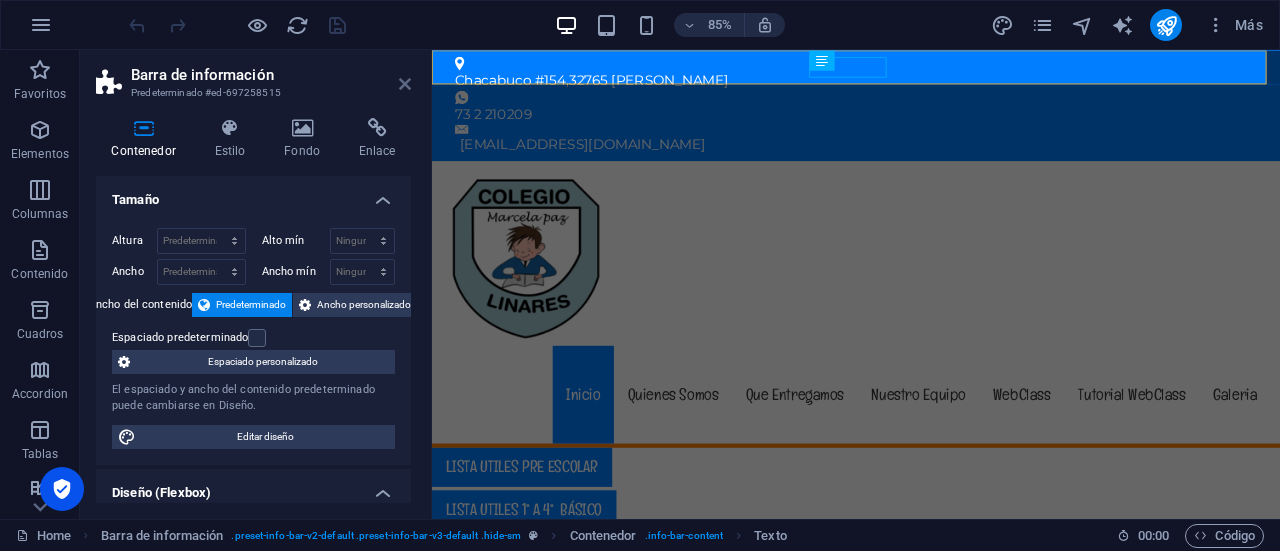 click at bounding box center [405, 84] 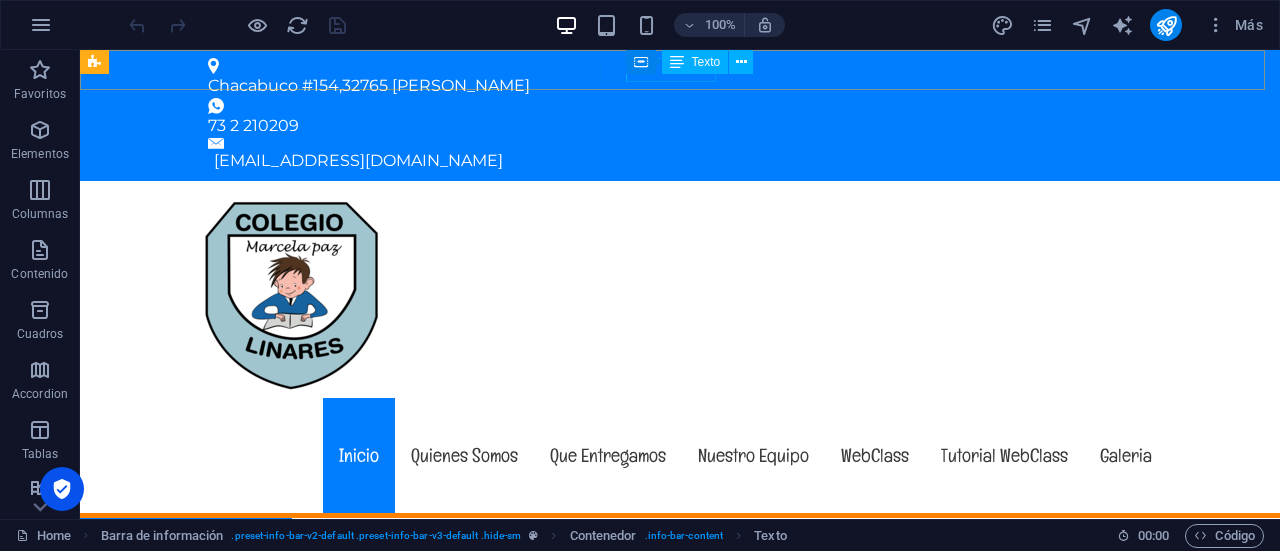 click on "Texto" at bounding box center [695, 62] 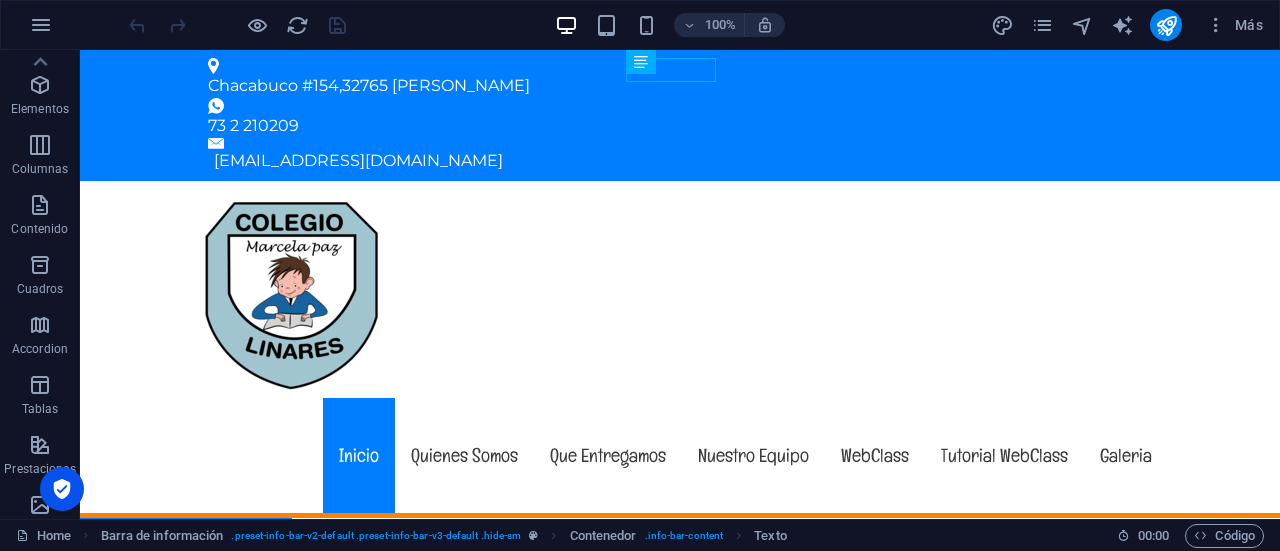 scroll, scrollTop: 0, scrollLeft: 0, axis: both 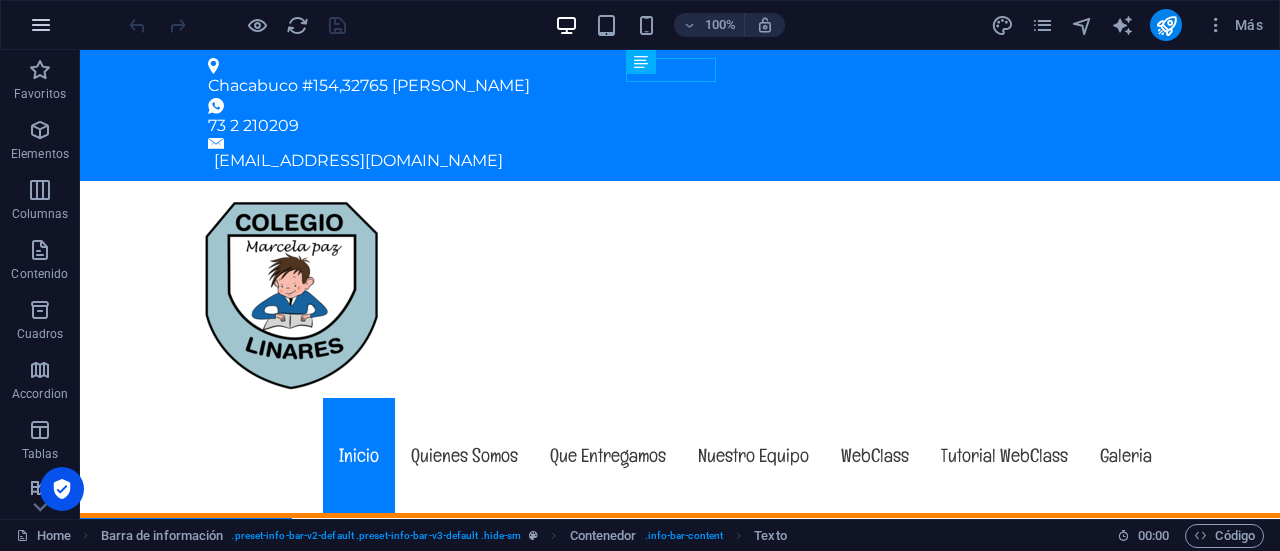 click at bounding box center [41, 25] 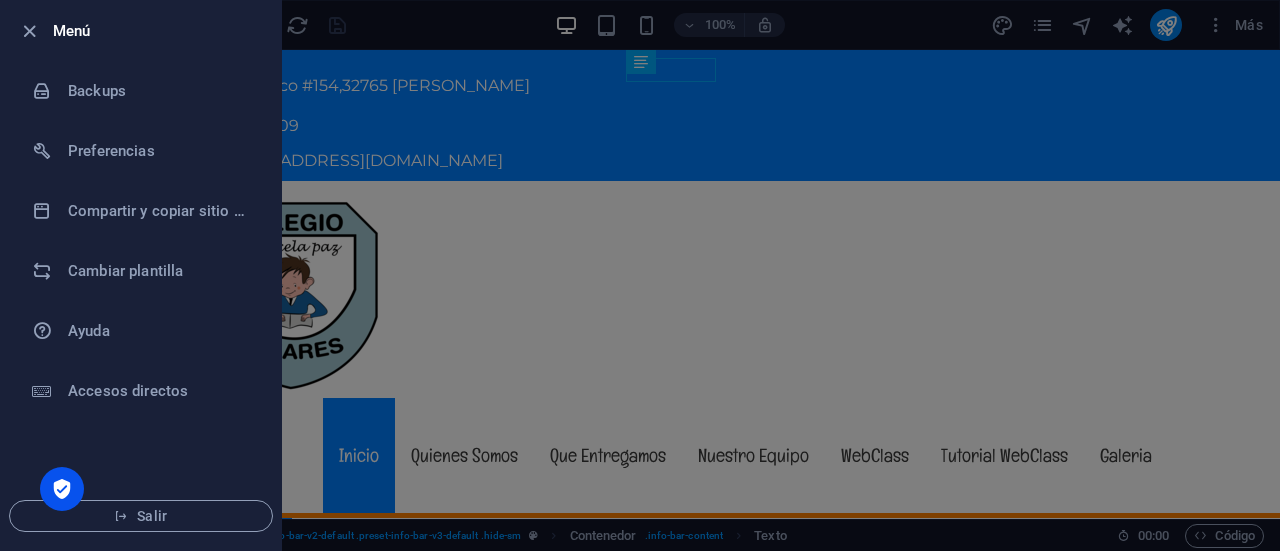 click on "Menú" at bounding box center [159, 31] 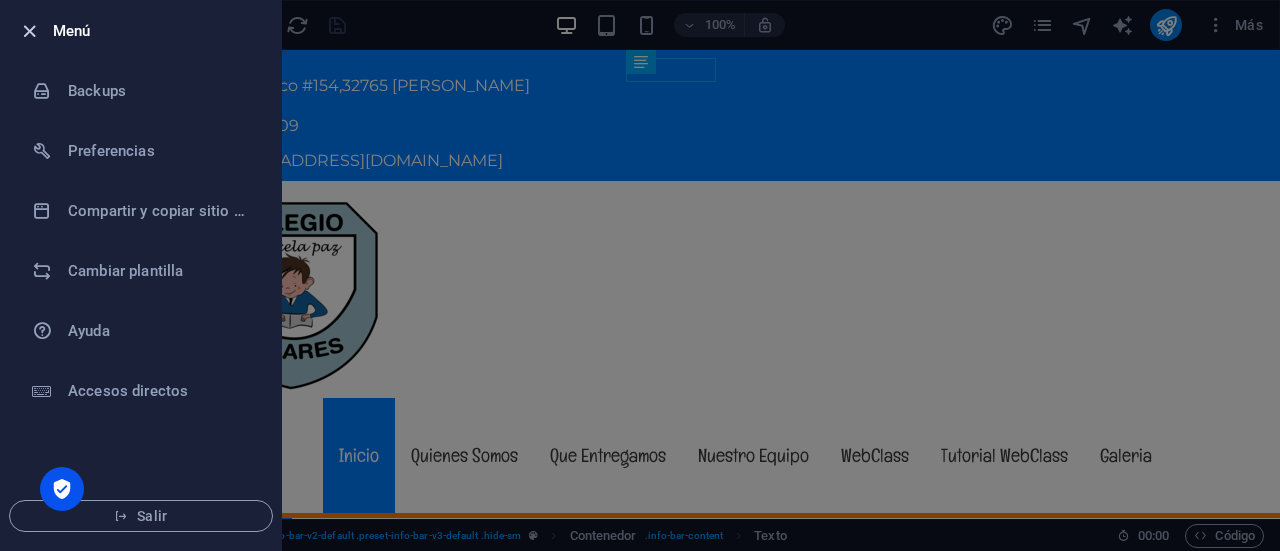 click at bounding box center (29, 31) 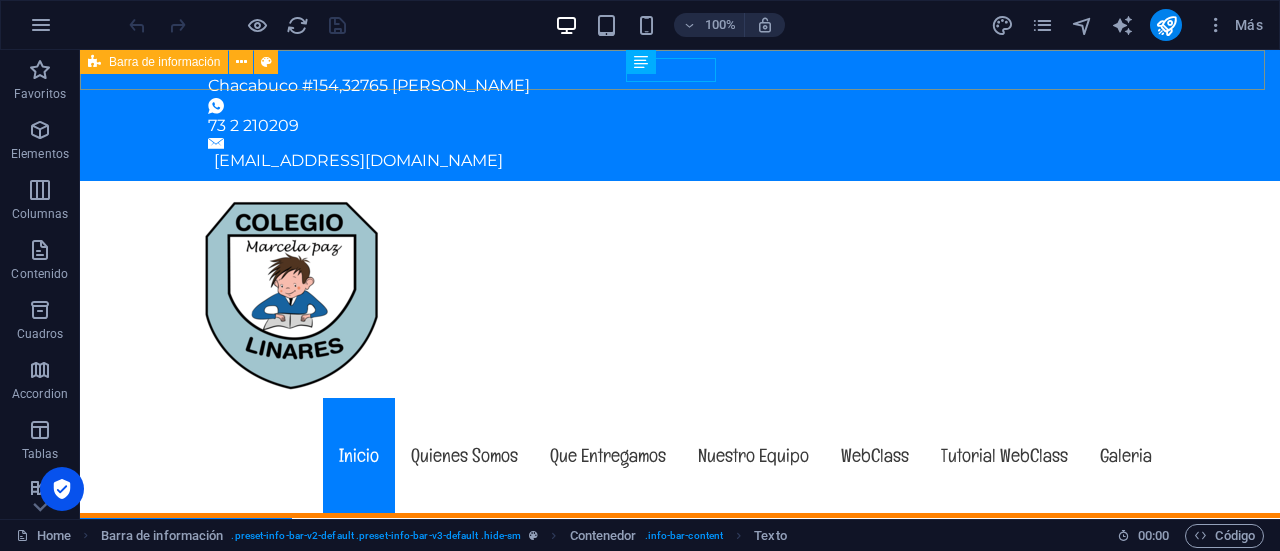 click on "Barra de información" at bounding box center (154, 62) 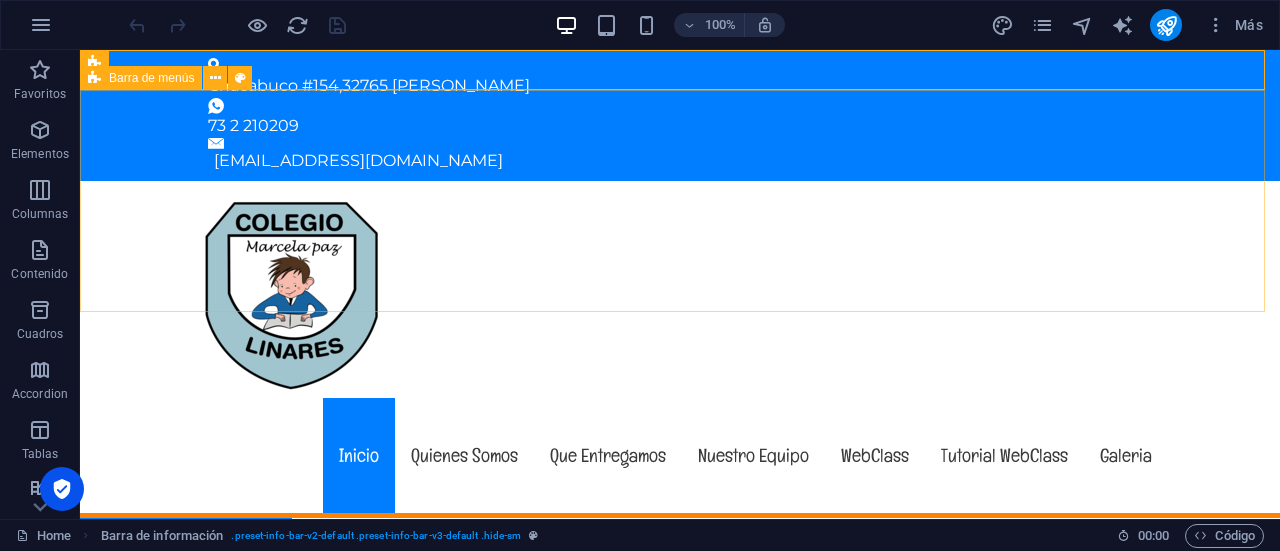 click on "Barra de menús" at bounding box center (151, 78) 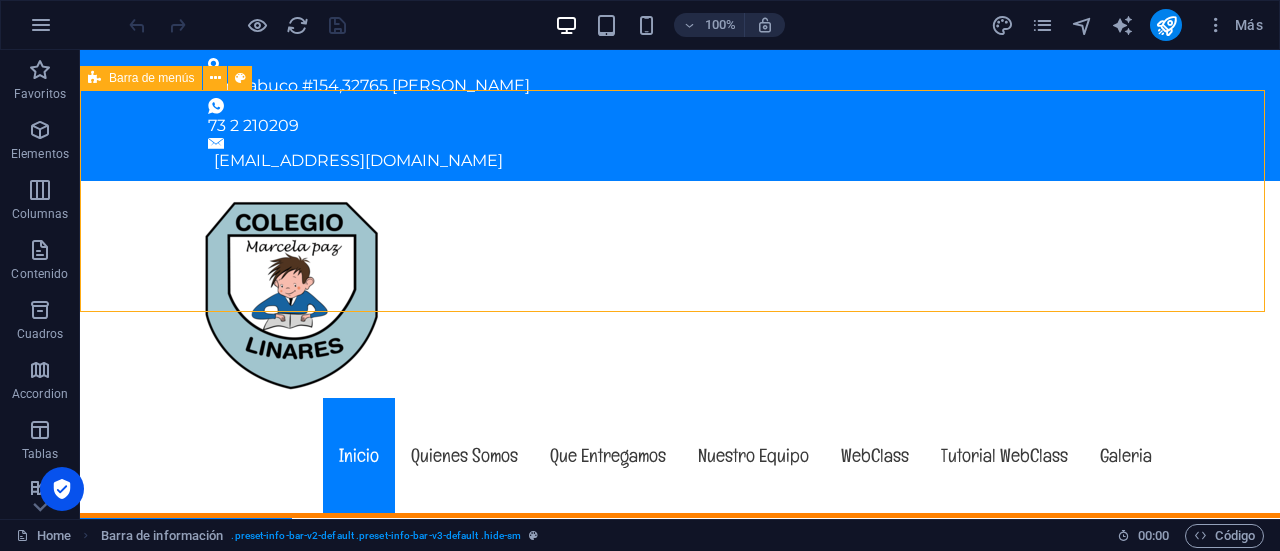 click on "Barra de menús" at bounding box center [151, 78] 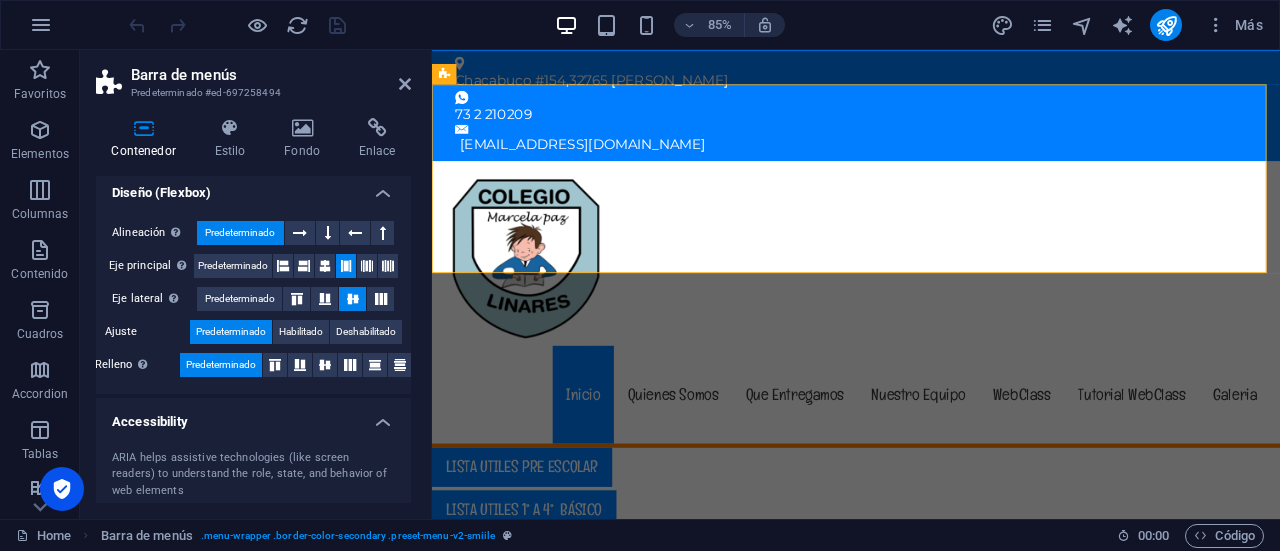 scroll, scrollTop: 470, scrollLeft: 0, axis: vertical 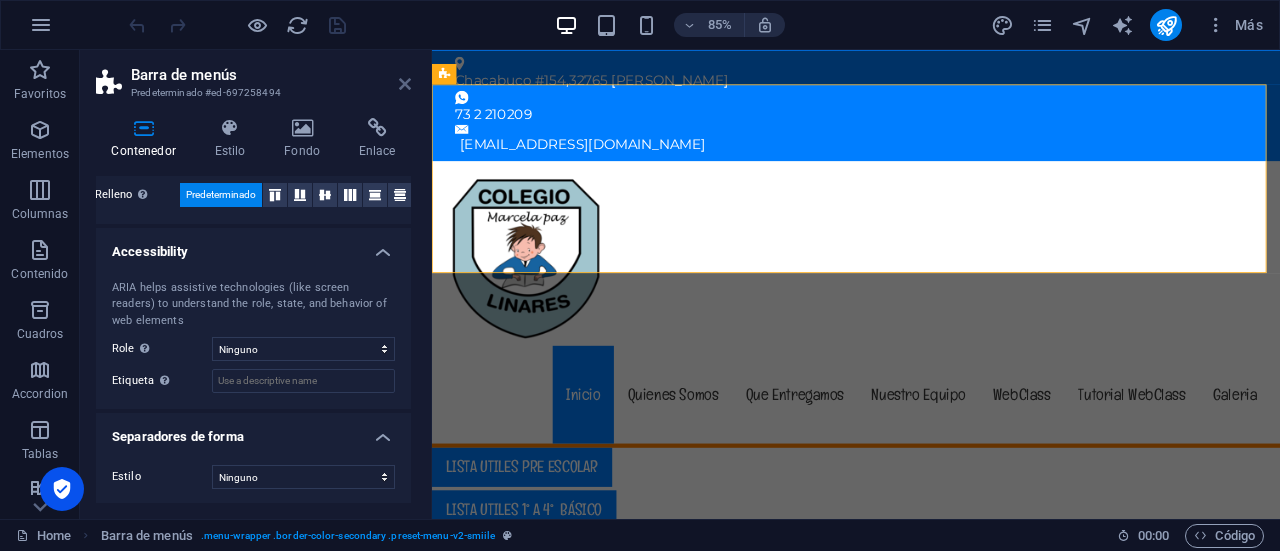 click at bounding box center [405, 84] 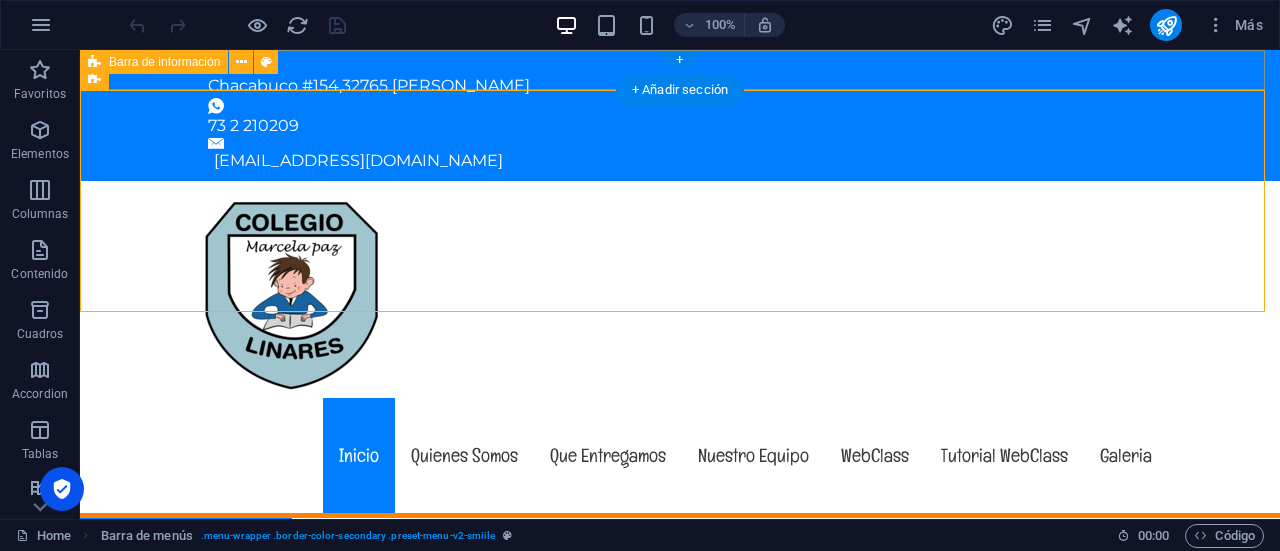 click on "Chacabuco #154 ,  32765   [PERSON_NAME] 73 2 210209 [EMAIL_ADDRESS][DOMAIN_NAME]" at bounding box center (680, 115) 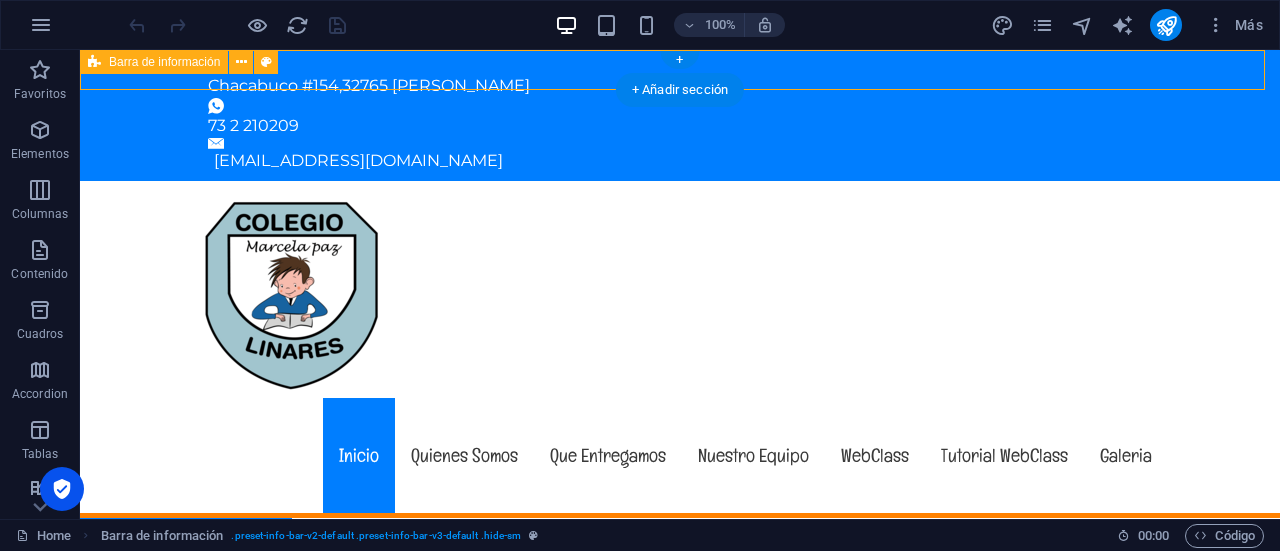 click on "Chacabuco #154 ,  32765   [PERSON_NAME] 73 2 210209 [EMAIL_ADDRESS][DOMAIN_NAME]" at bounding box center [680, 115] 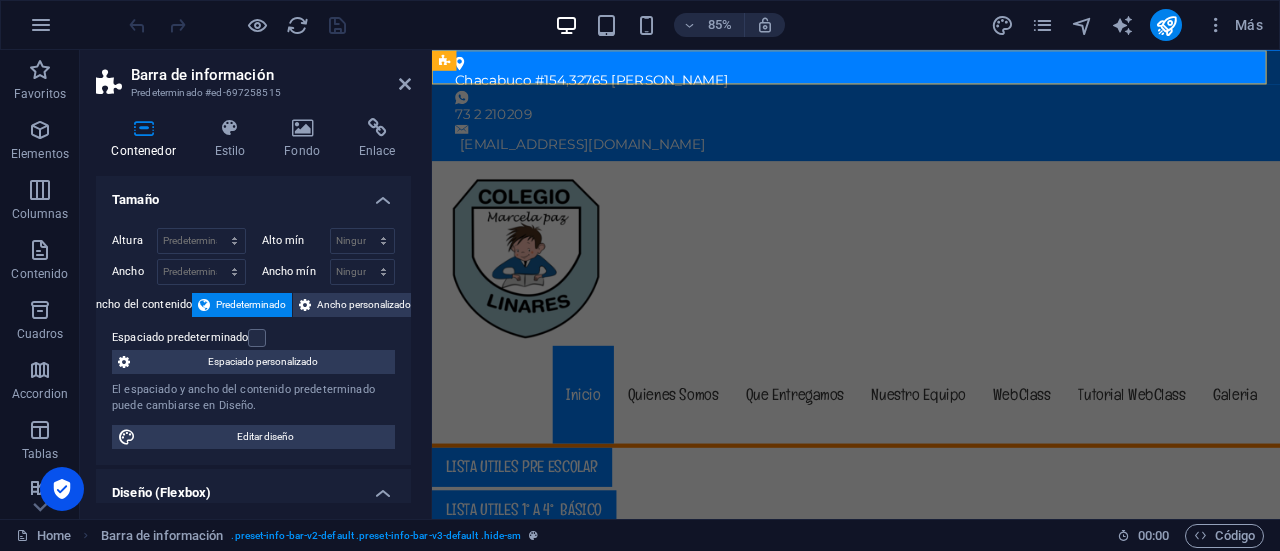 click on "Barra de información Predeterminado #ed-697258515" at bounding box center (253, 76) 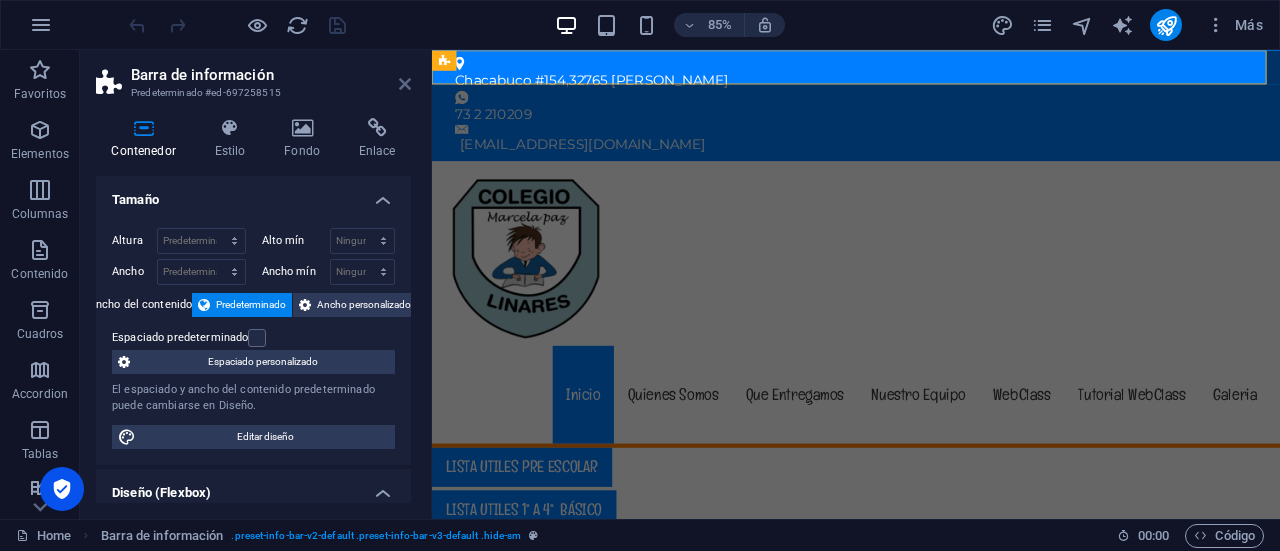 click at bounding box center [405, 84] 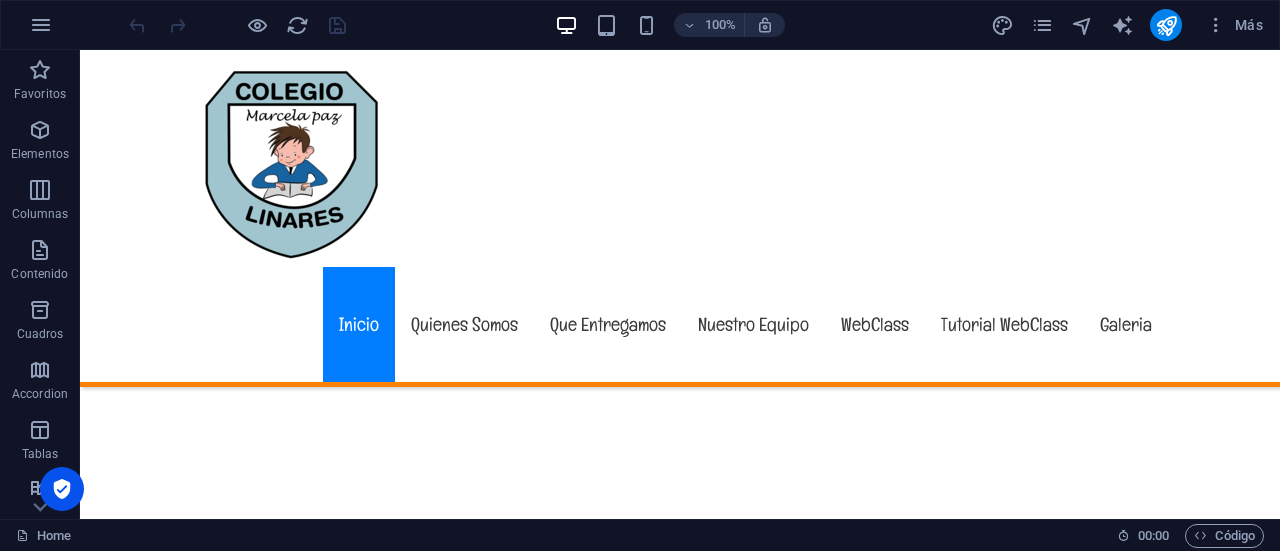 scroll, scrollTop: 0, scrollLeft: 0, axis: both 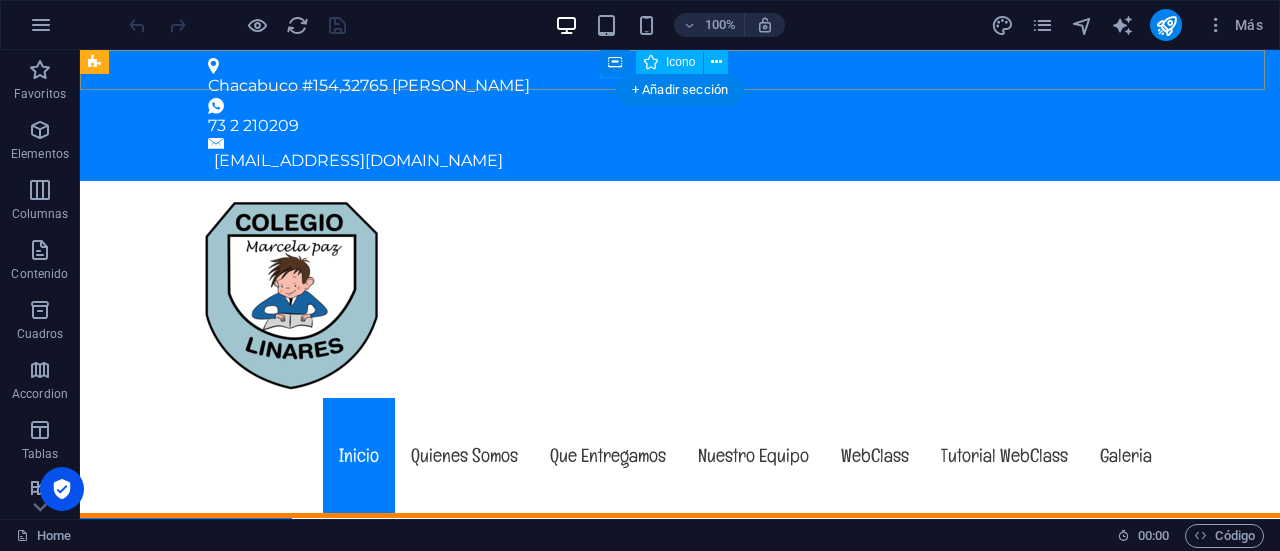 click at bounding box center [672, 106] 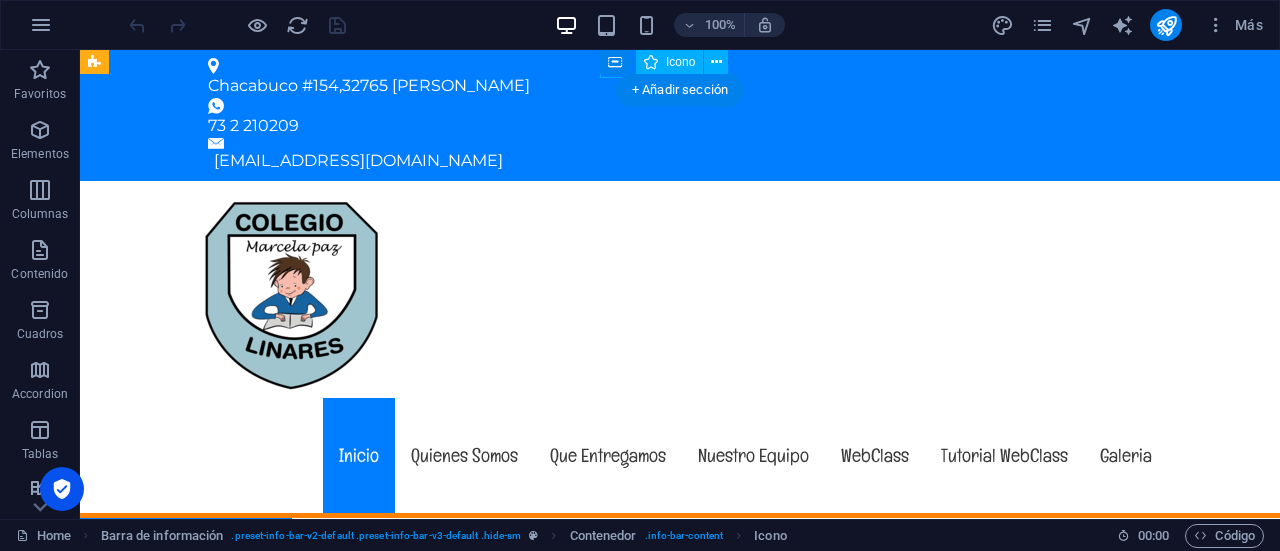click at bounding box center (672, 106) 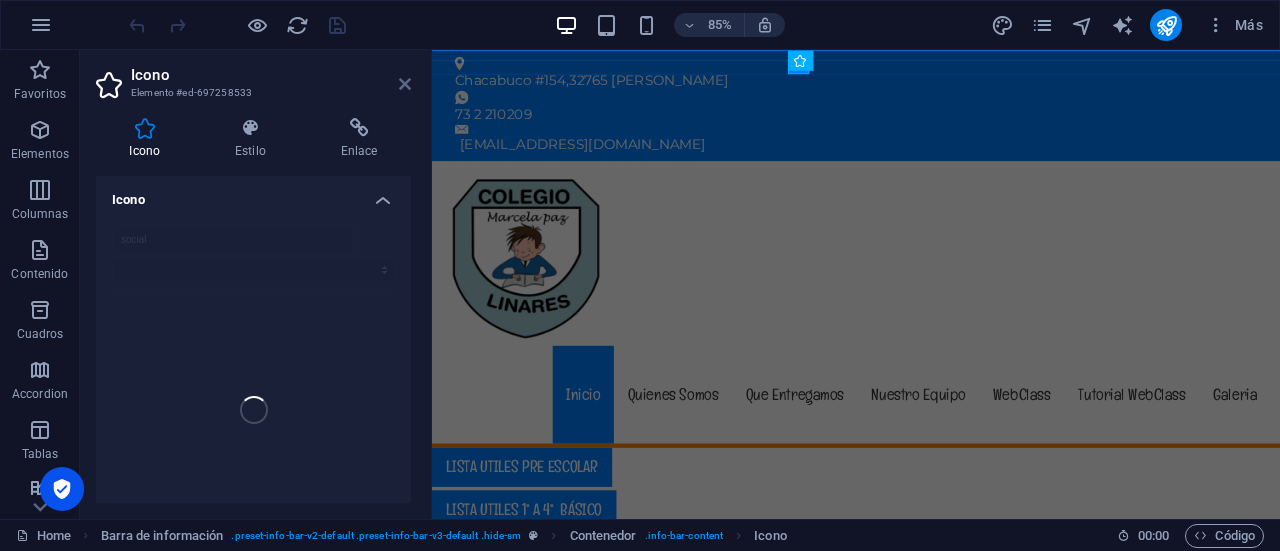 click at bounding box center [405, 84] 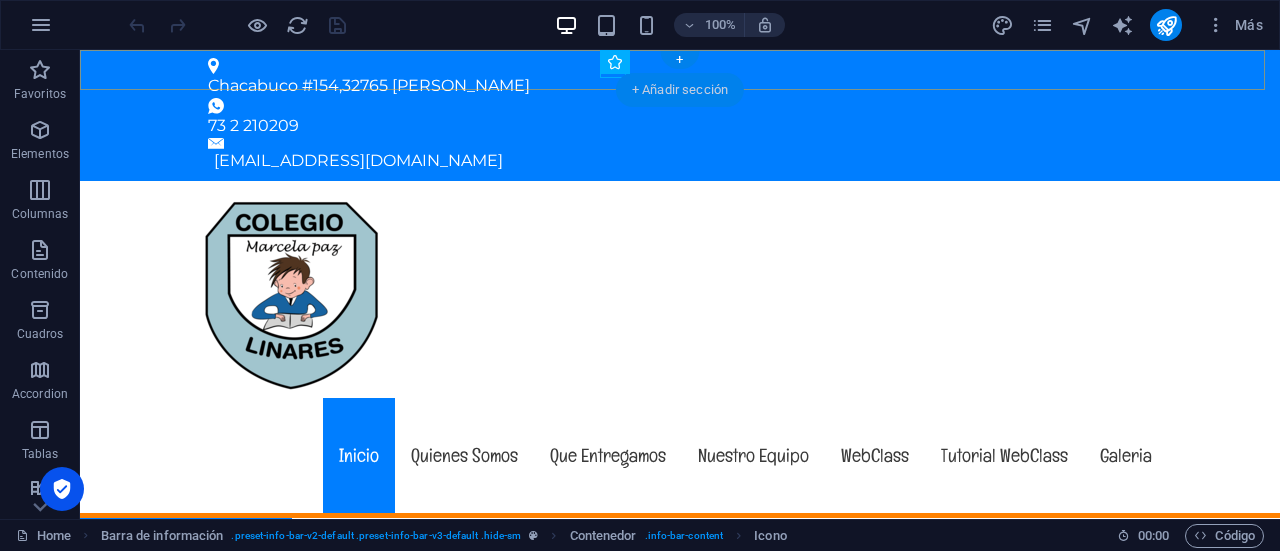 click on "+ Añadir sección" at bounding box center [680, 90] 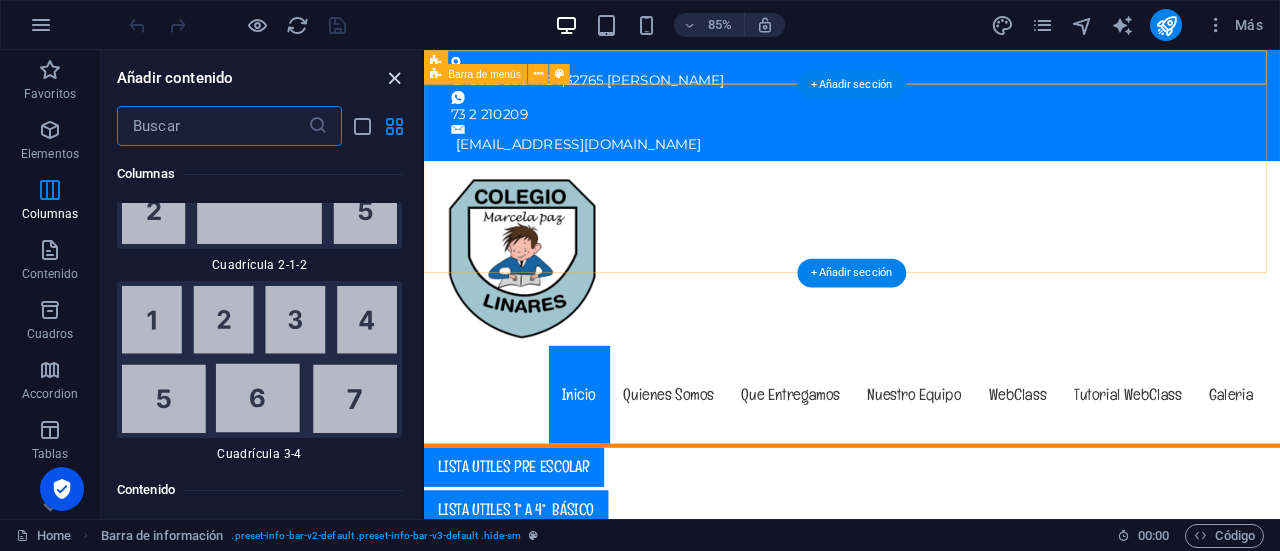 scroll, scrollTop: 6520, scrollLeft: 0, axis: vertical 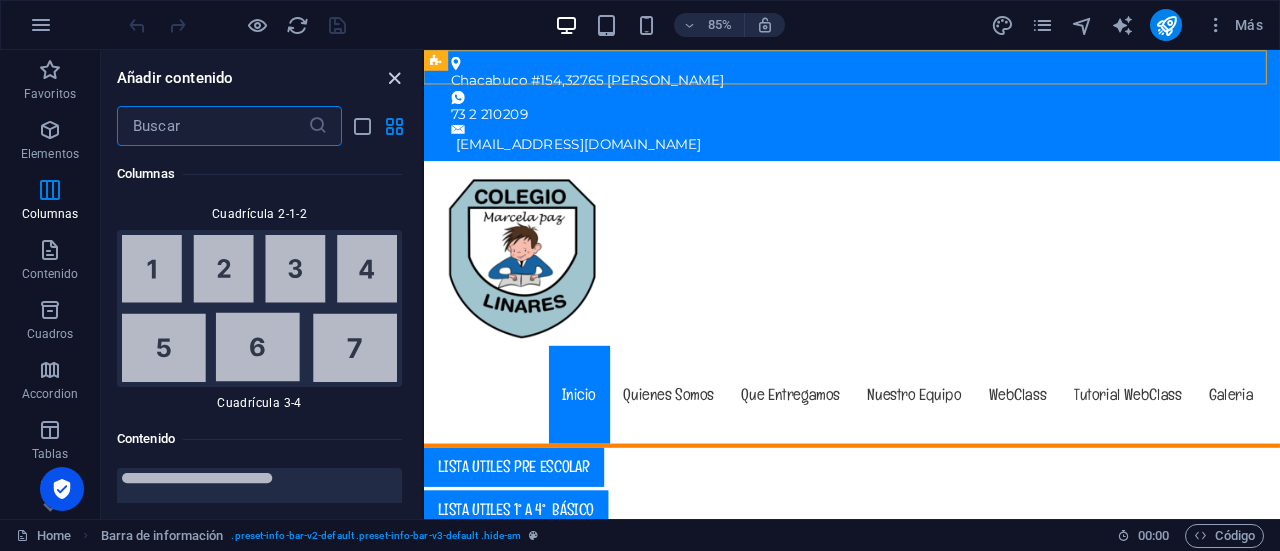 click at bounding box center [394, 78] 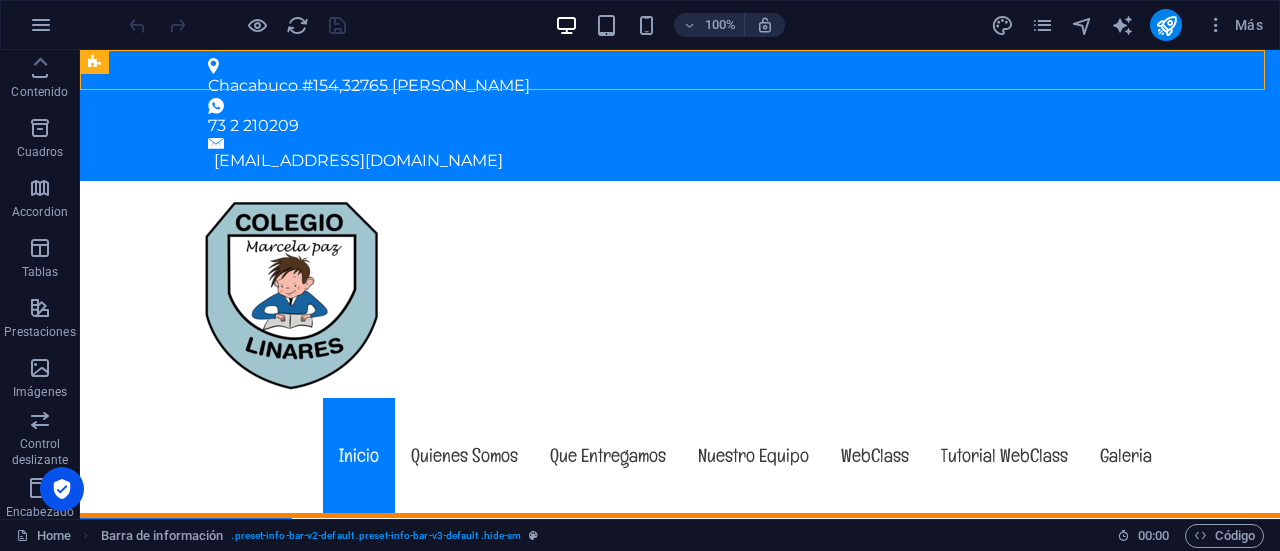 scroll, scrollTop: 0, scrollLeft: 0, axis: both 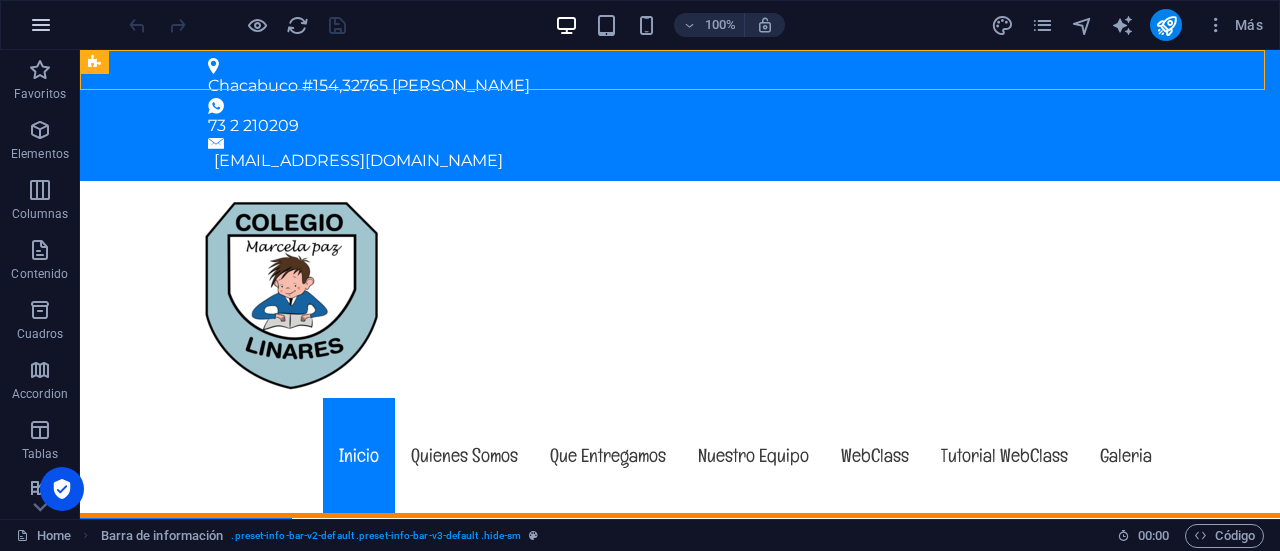 click at bounding box center [41, 25] 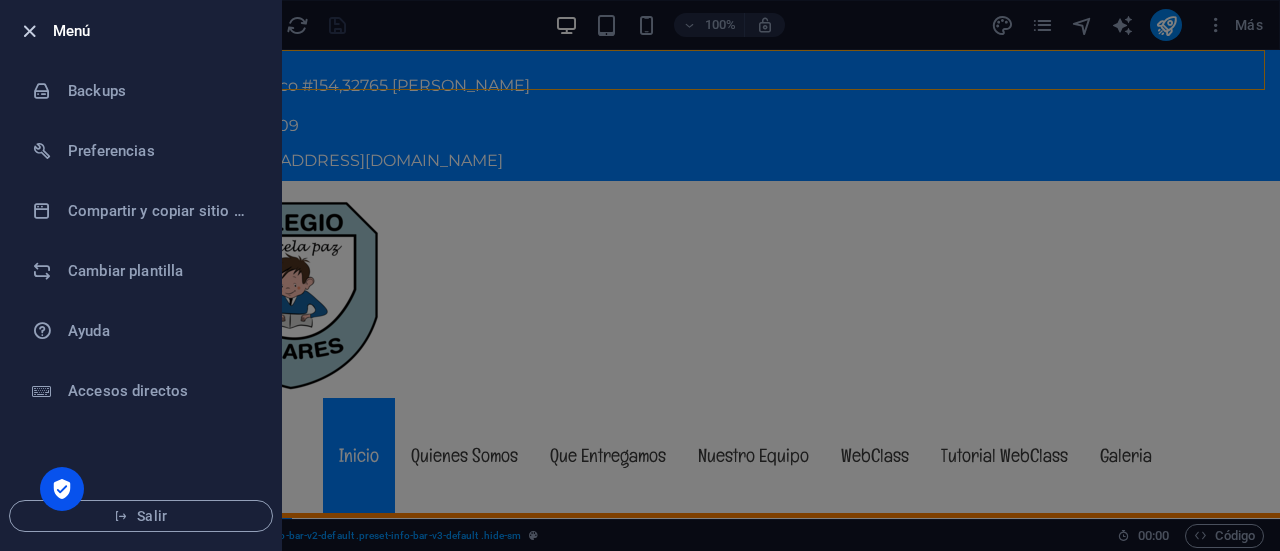 click at bounding box center [29, 31] 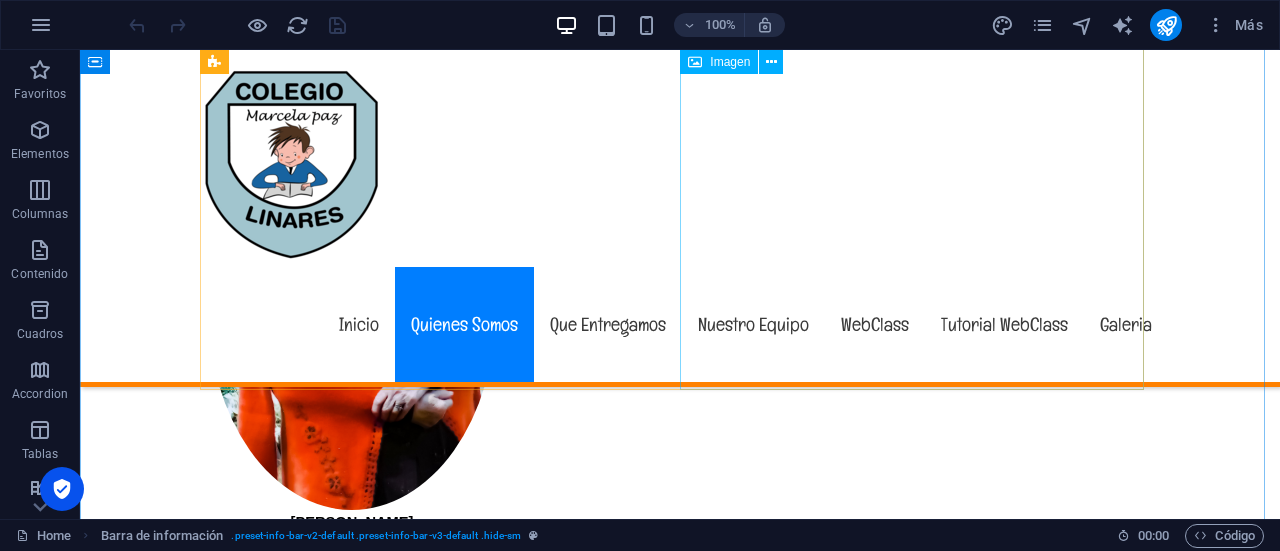 scroll, scrollTop: 1400, scrollLeft: 0, axis: vertical 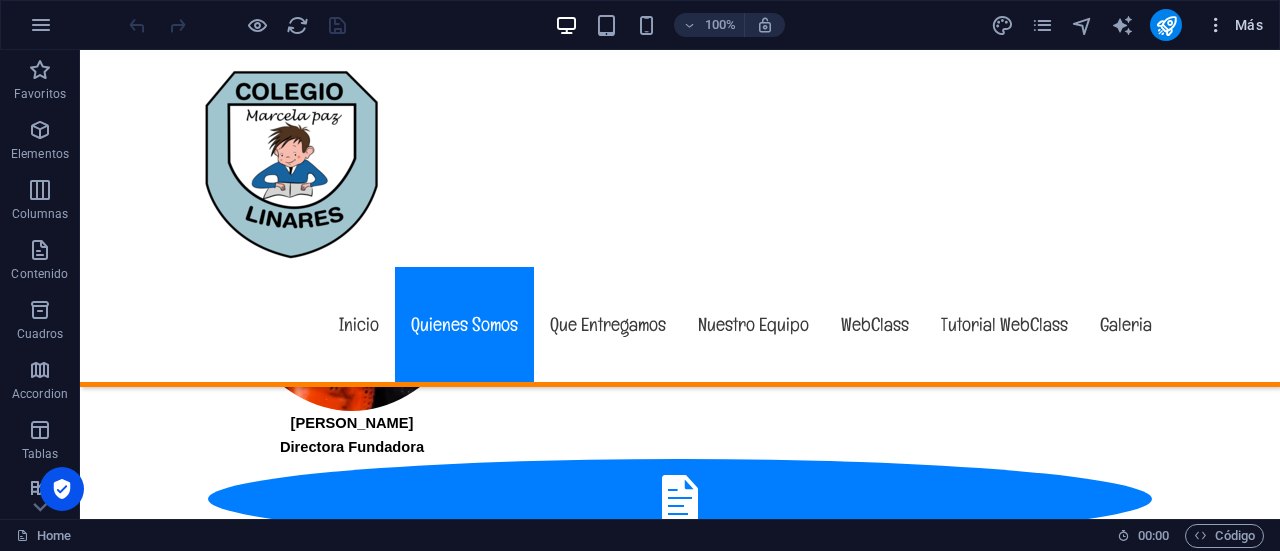 click at bounding box center [1216, 25] 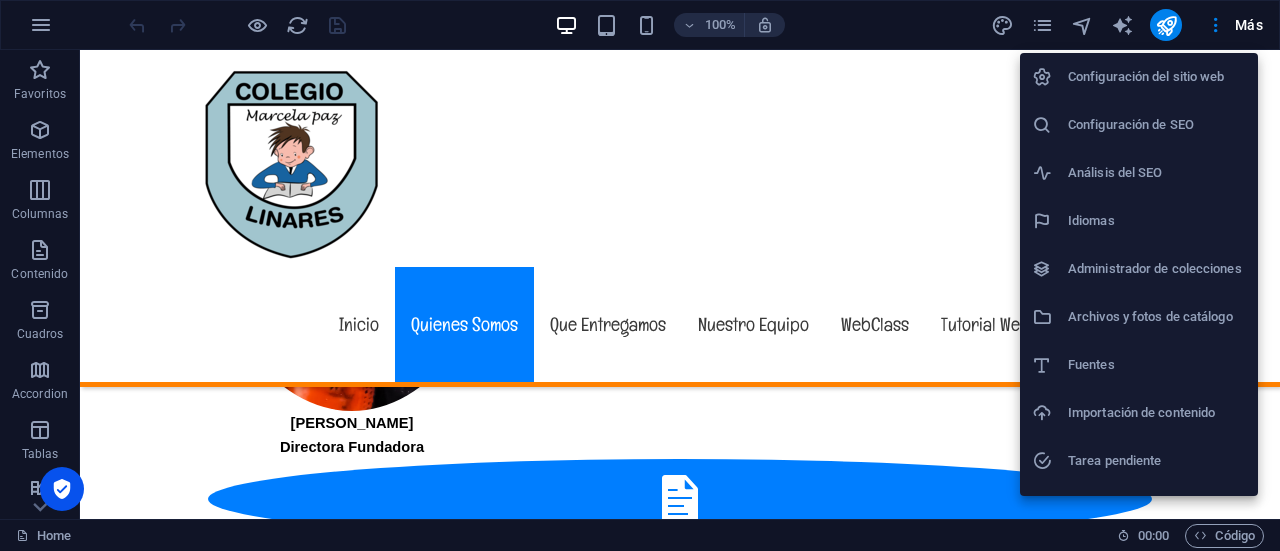 click on "Configuración del sitio web" at bounding box center (1157, 77) 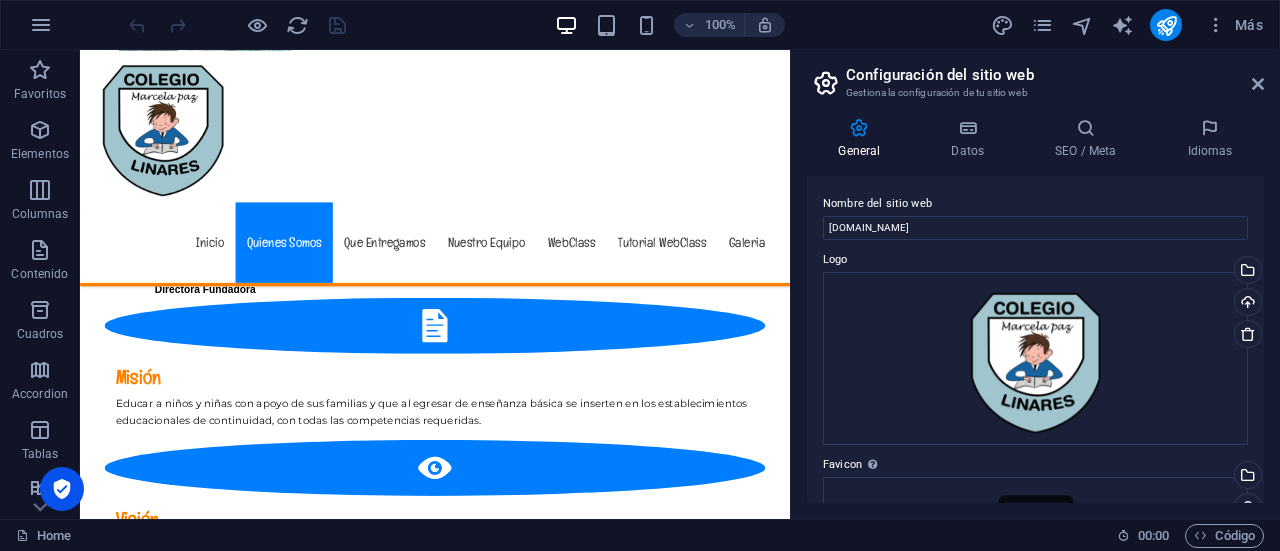 scroll, scrollTop: 1346, scrollLeft: 0, axis: vertical 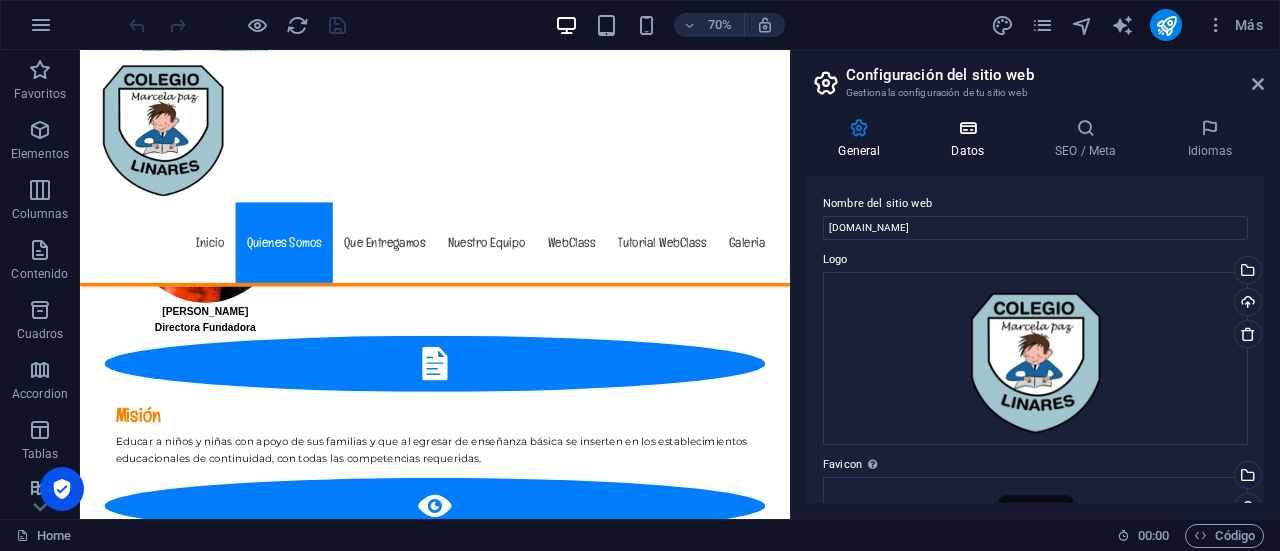click at bounding box center [968, 128] 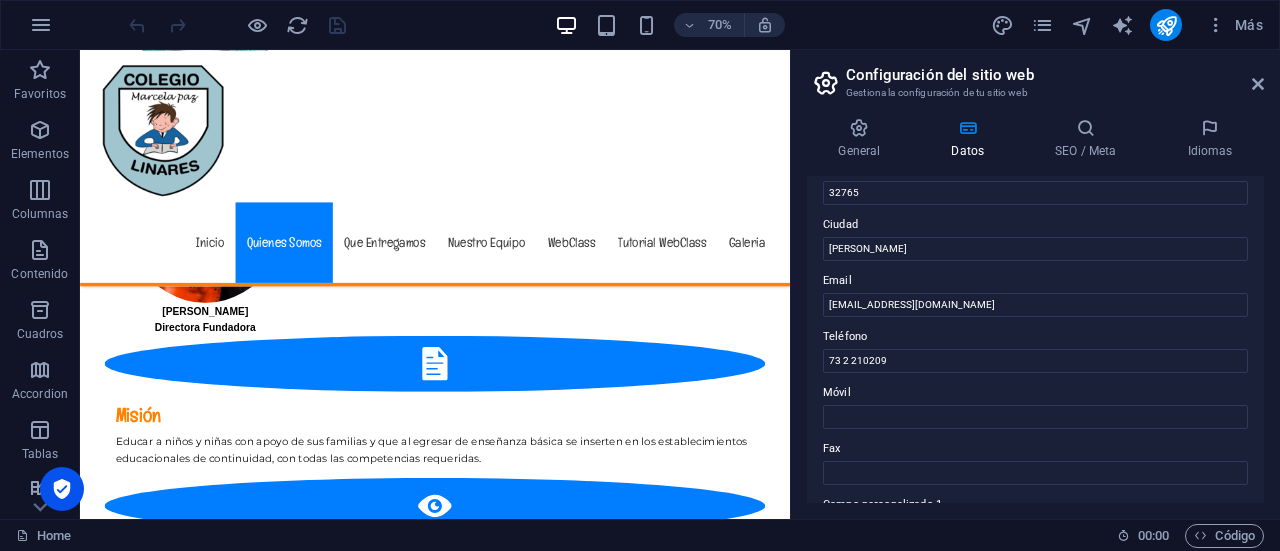 scroll, scrollTop: 400, scrollLeft: 0, axis: vertical 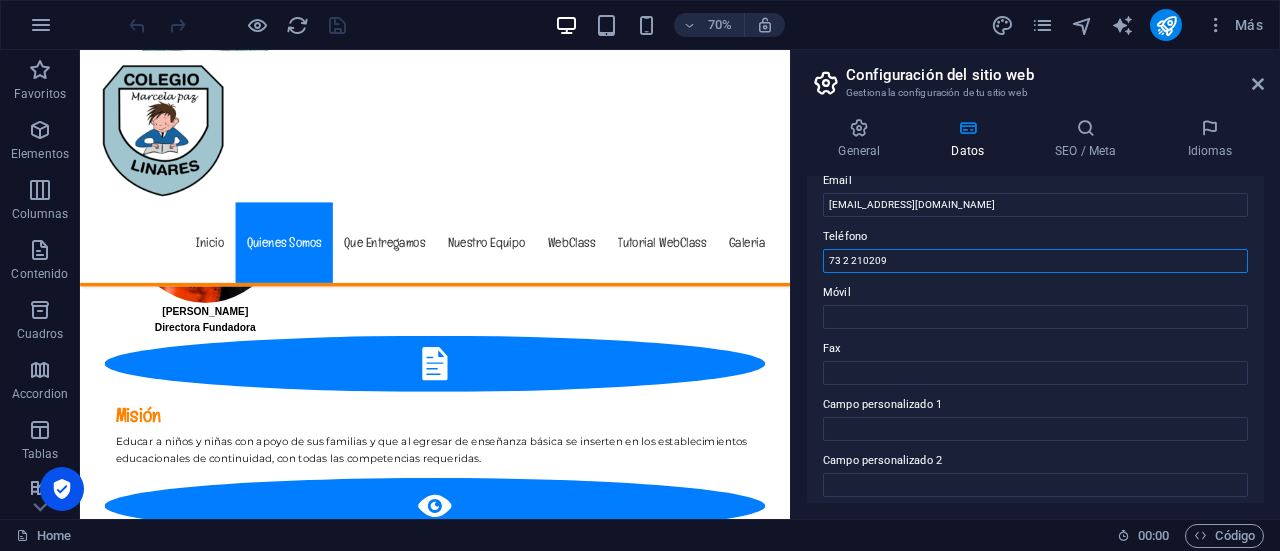 click on "73 2 210209" at bounding box center (1035, 261) 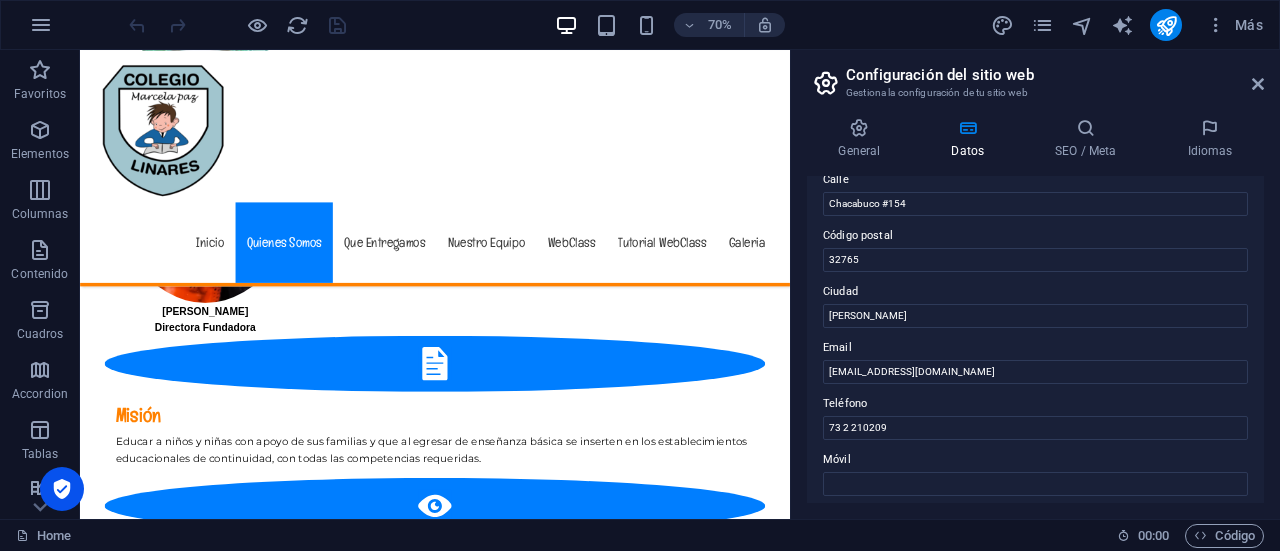 scroll, scrollTop: 400, scrollLeft: 0, axis: vertical 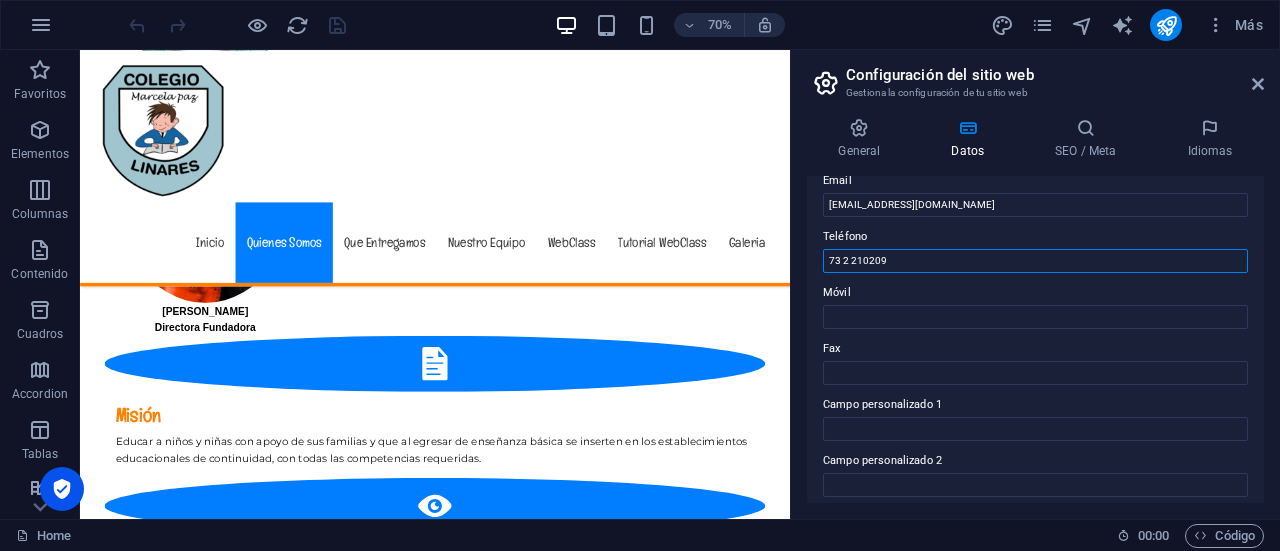 click on "73 2 210209" at bounding box center (1035, 261) 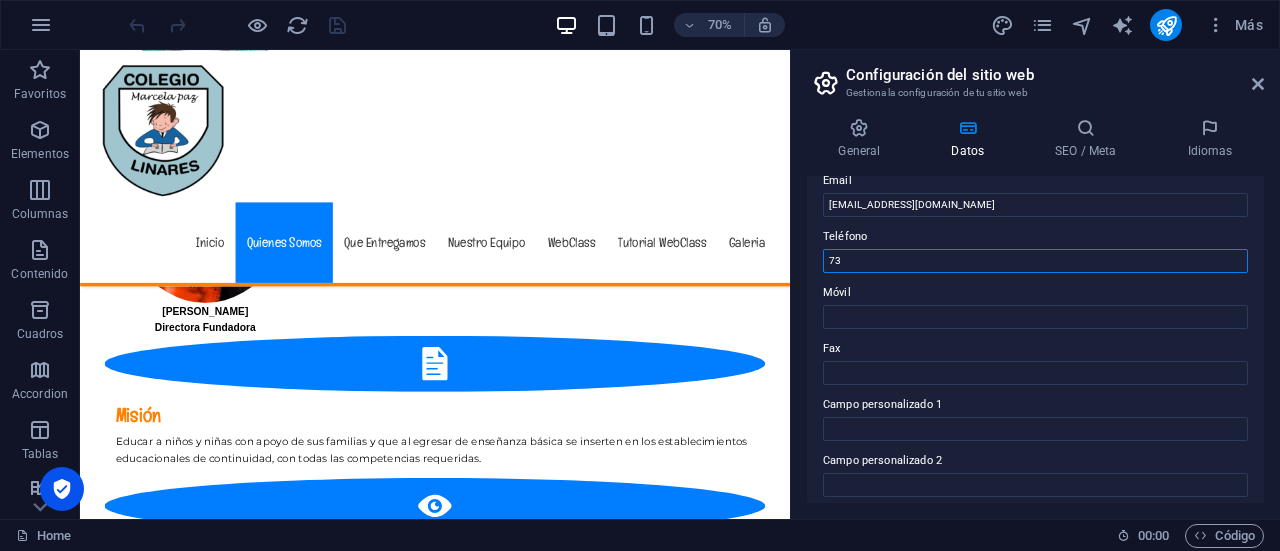 type on "7" 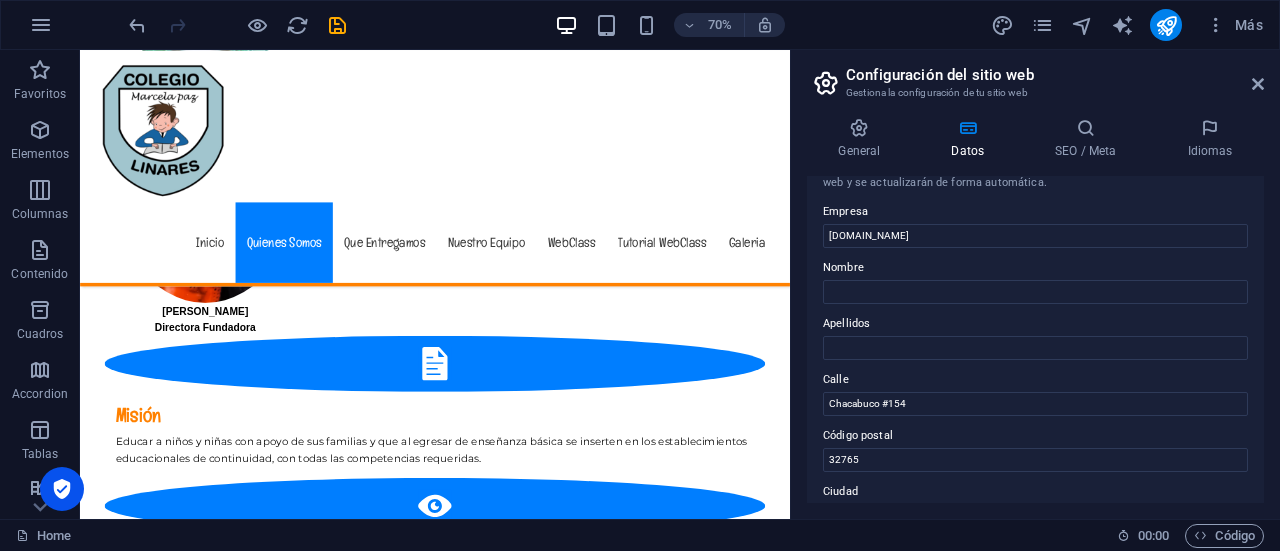scroll, scrollTop: 0, scrollLeft: 0, axis: both 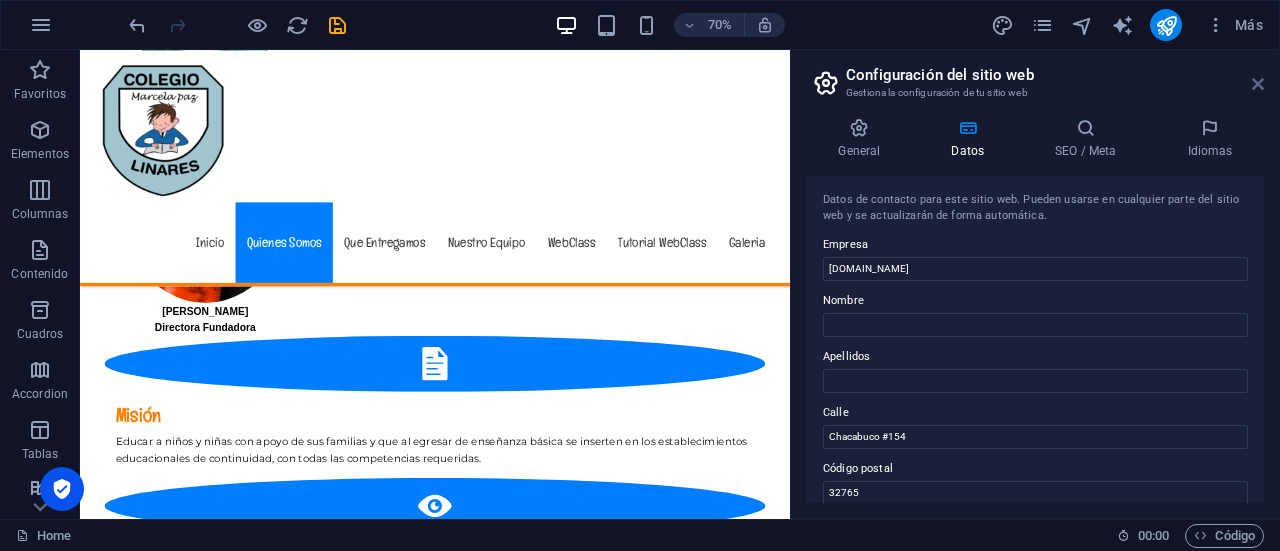 type on "[PHONE_NUMBER]" 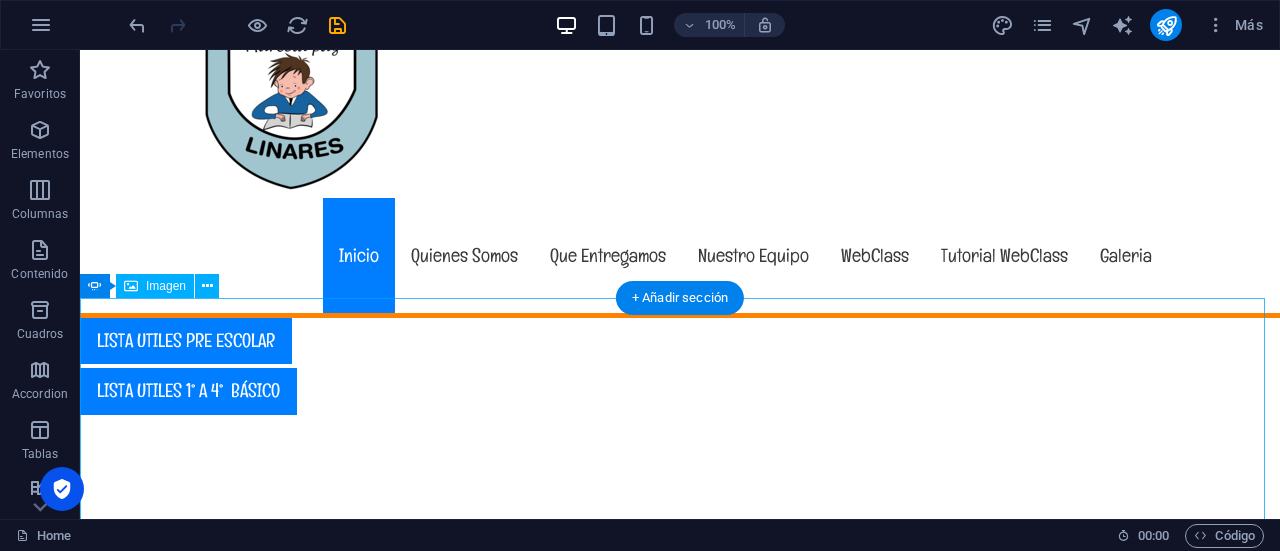 scroll, scrollTop: 300, scrollLeft: 0, axis: vertical 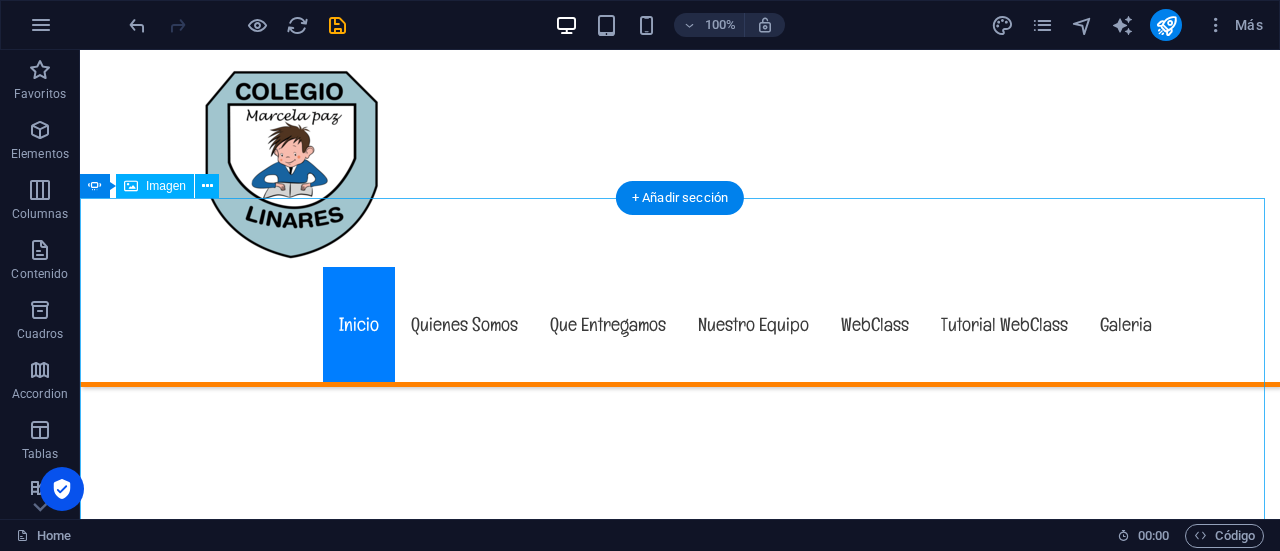 click at bounding box center [-1698, 2064] 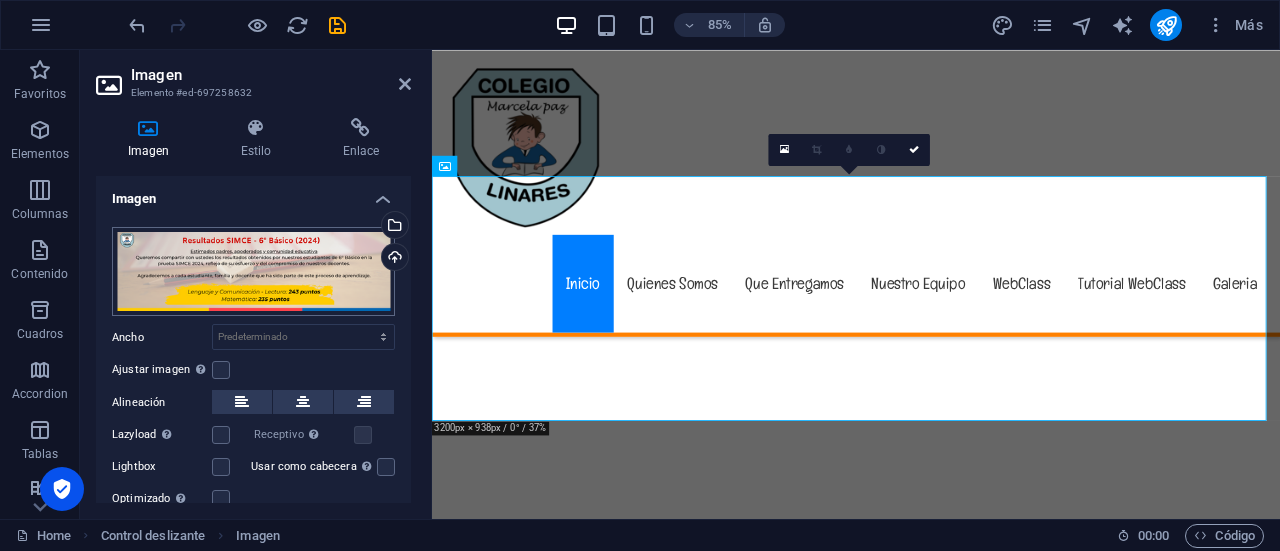scroll, scrollTop: 0, scrollLeft: 0, axis: both 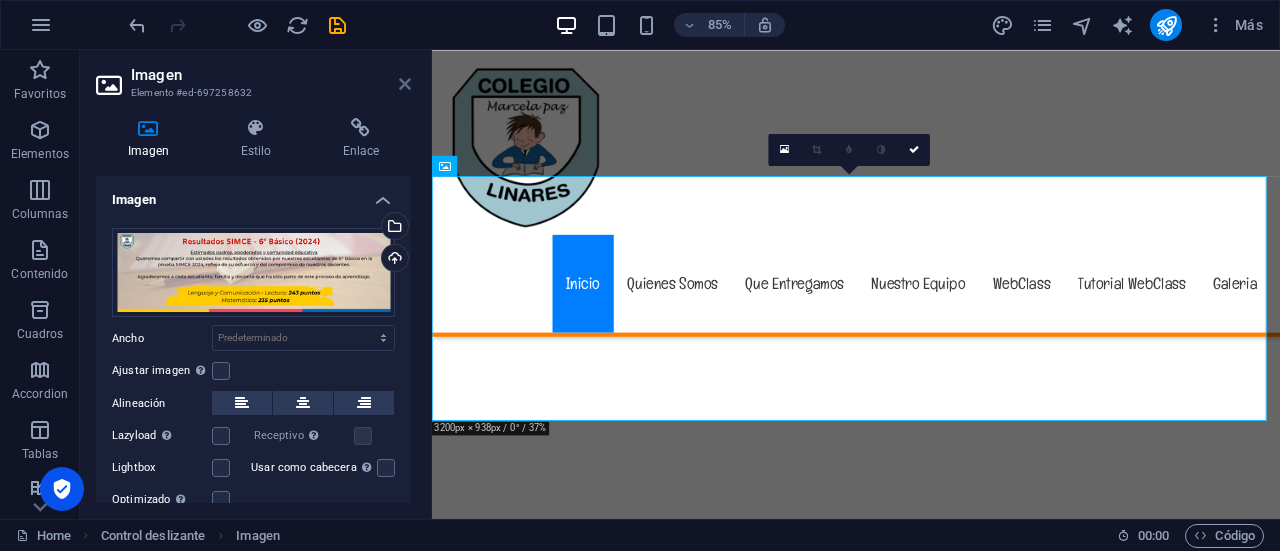 click at bounding box center (405, 84) 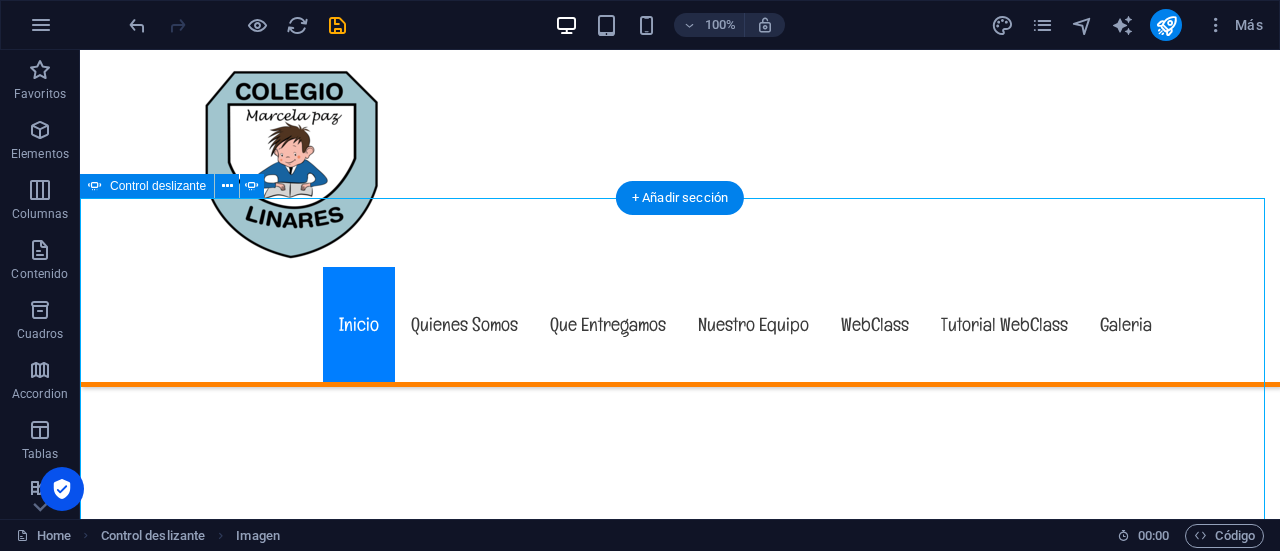 click at bounding box center (80, 300) 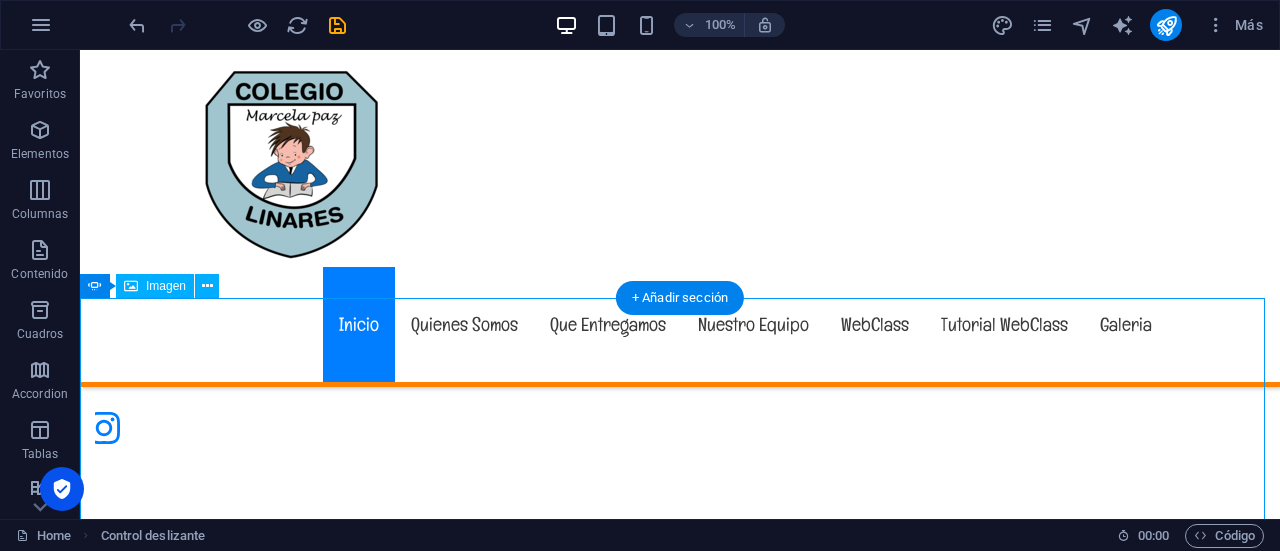 scroll, scrollTop: 300, scrollLeft: 0, axis: vertical 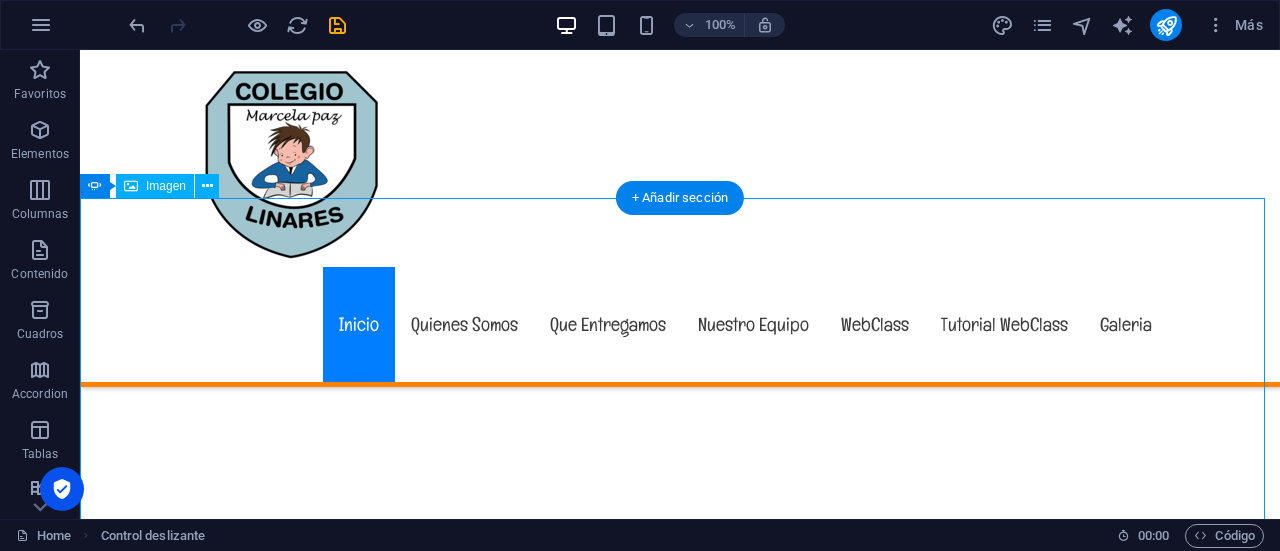 click at bounding box center (-513, 1127) 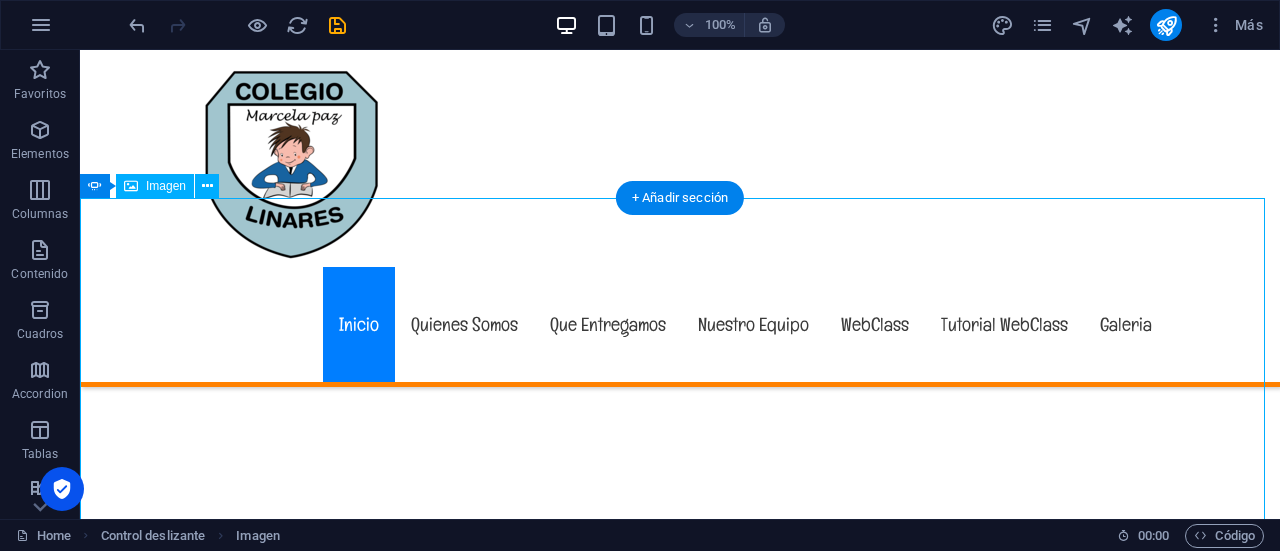click at bounding box center (-513, 1127) 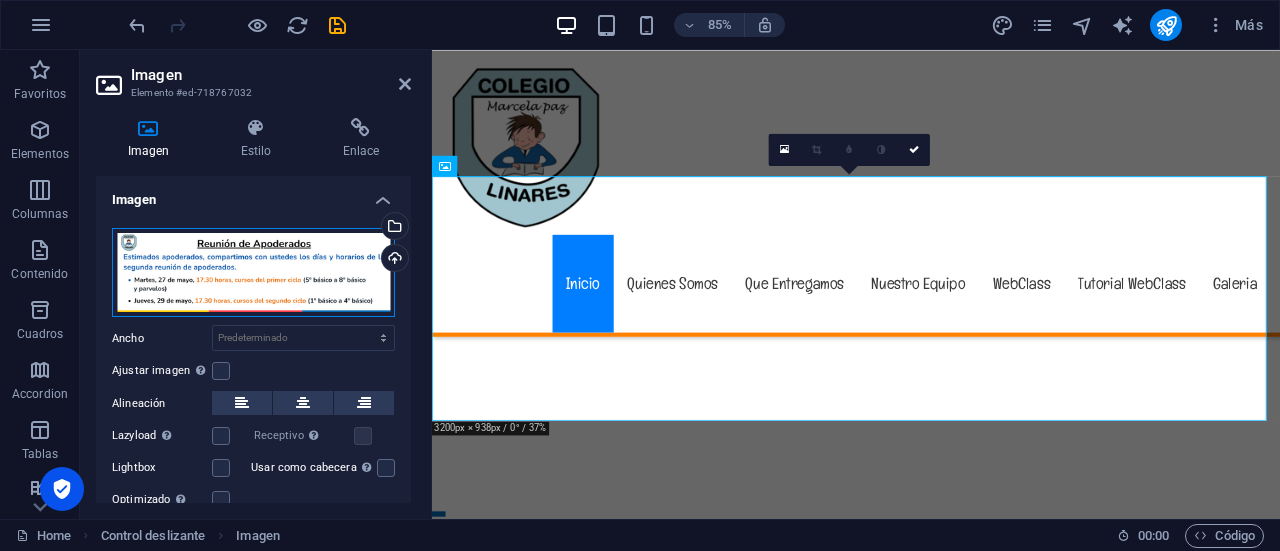 click on "Arrastra archivos aquí, haz clic para escoger archivos o  selecciona archivos de Archivos o de nuestra galería gratuita de fotos y vídeos" at bounding box center (253, 273) 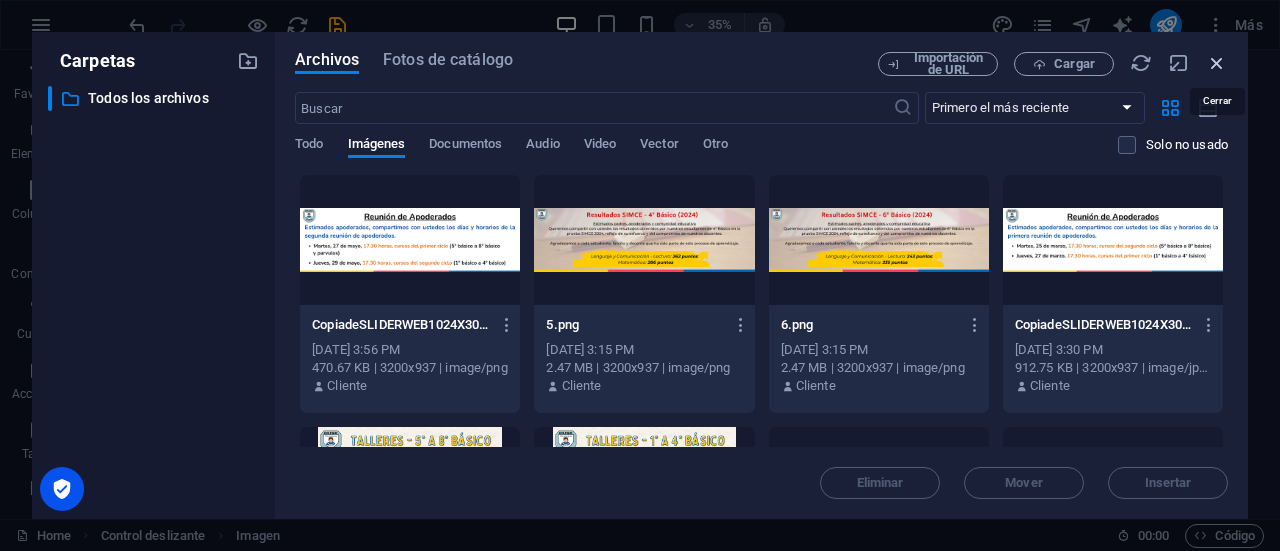click at bounding box center (1217, 63) 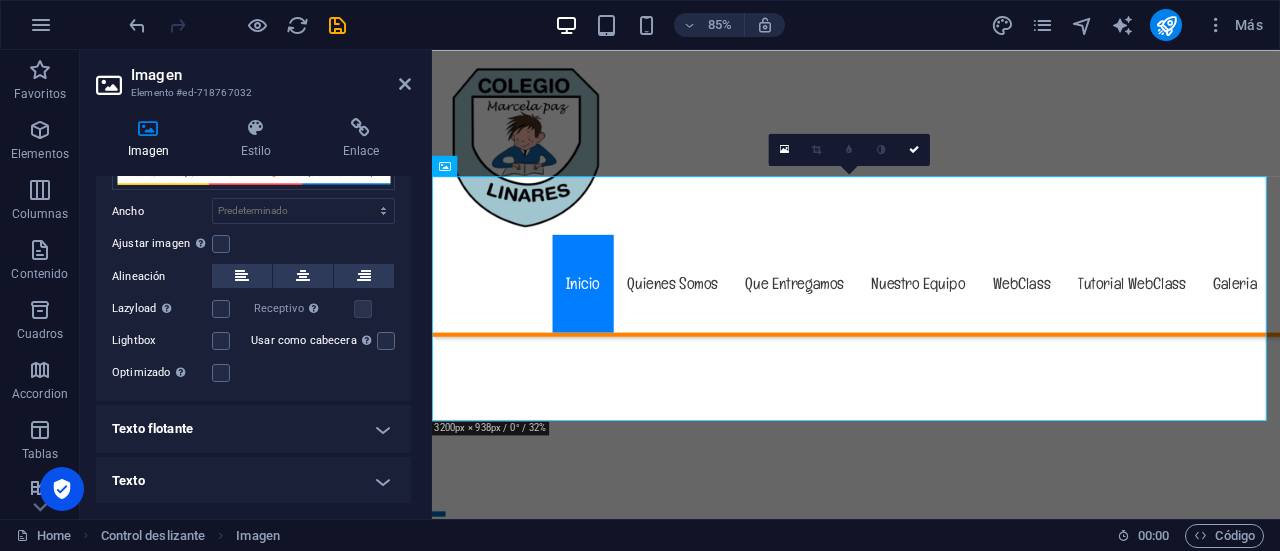scroll, scrollTop: 0, scrollLeft: 0, axis: both 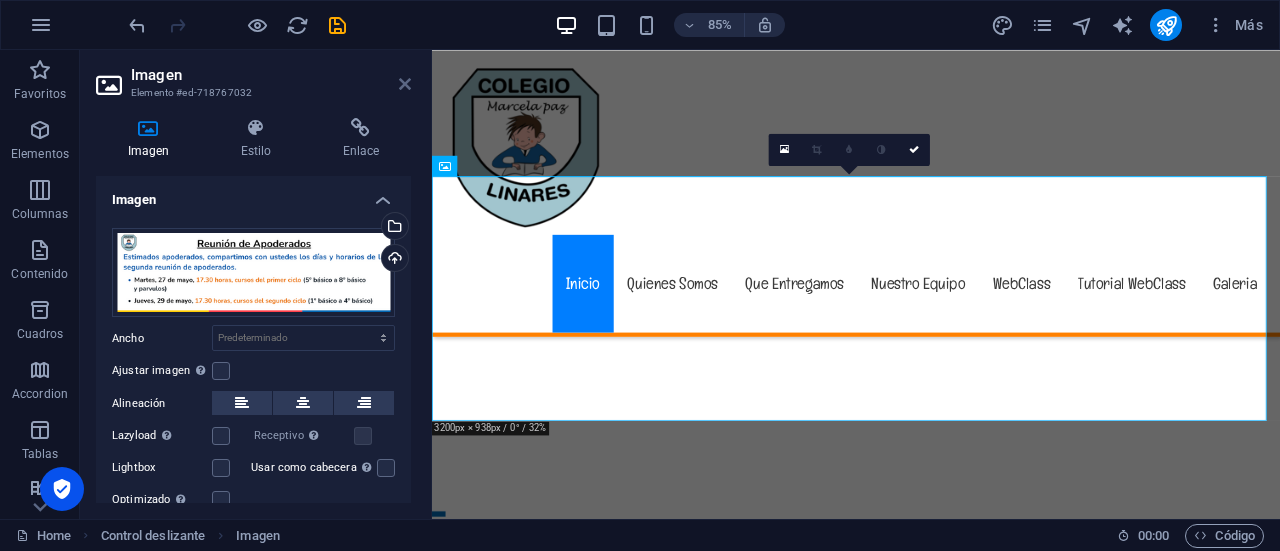 click at bounding box center [405, 84] 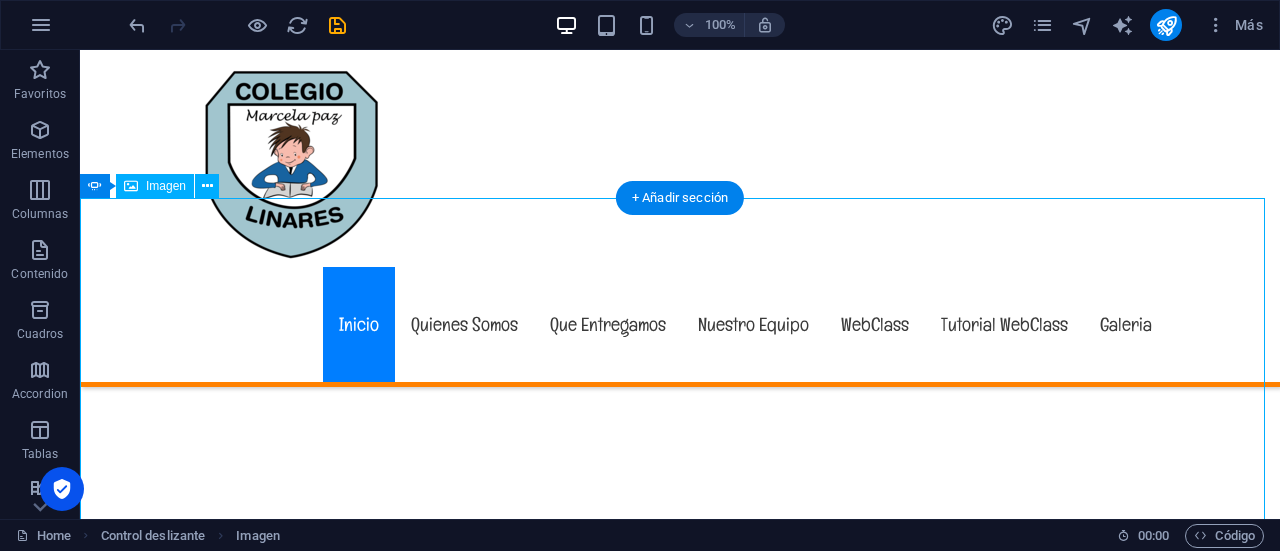 click at bounding box center (-513, 1127) 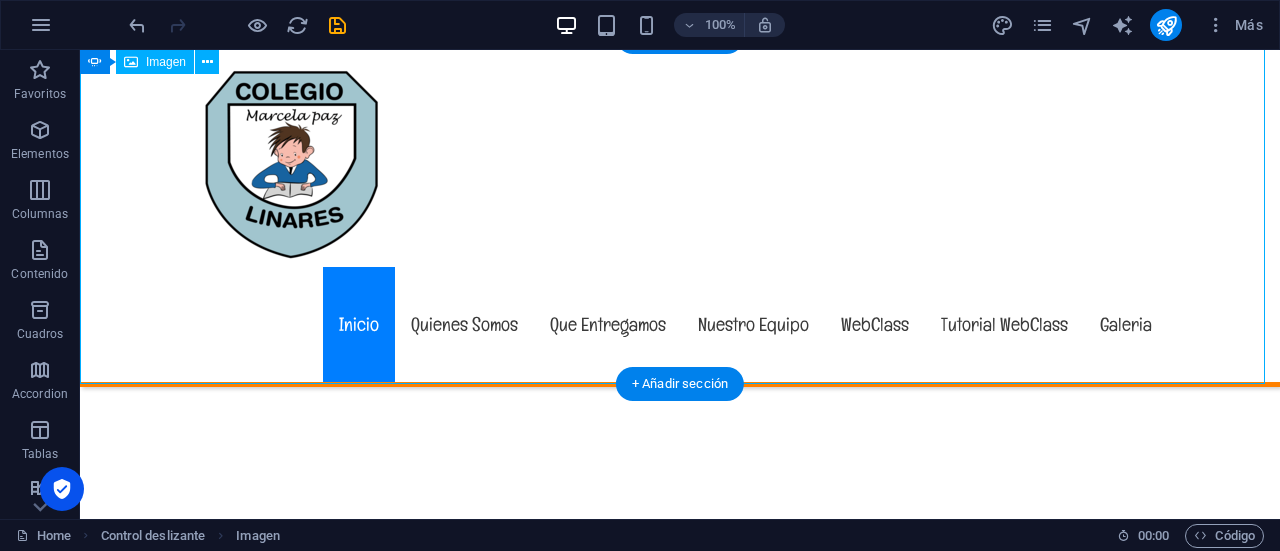 scroll, scrollTop: 300, scrollLeft: 0, axis: vertical 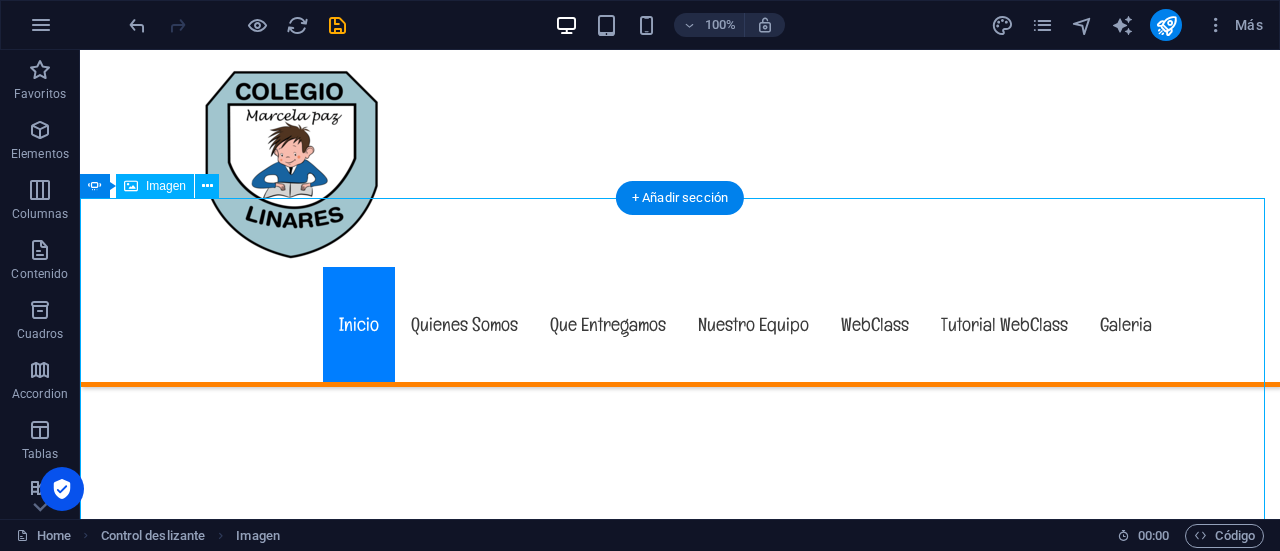 click at bounding box center (-513, 1127) 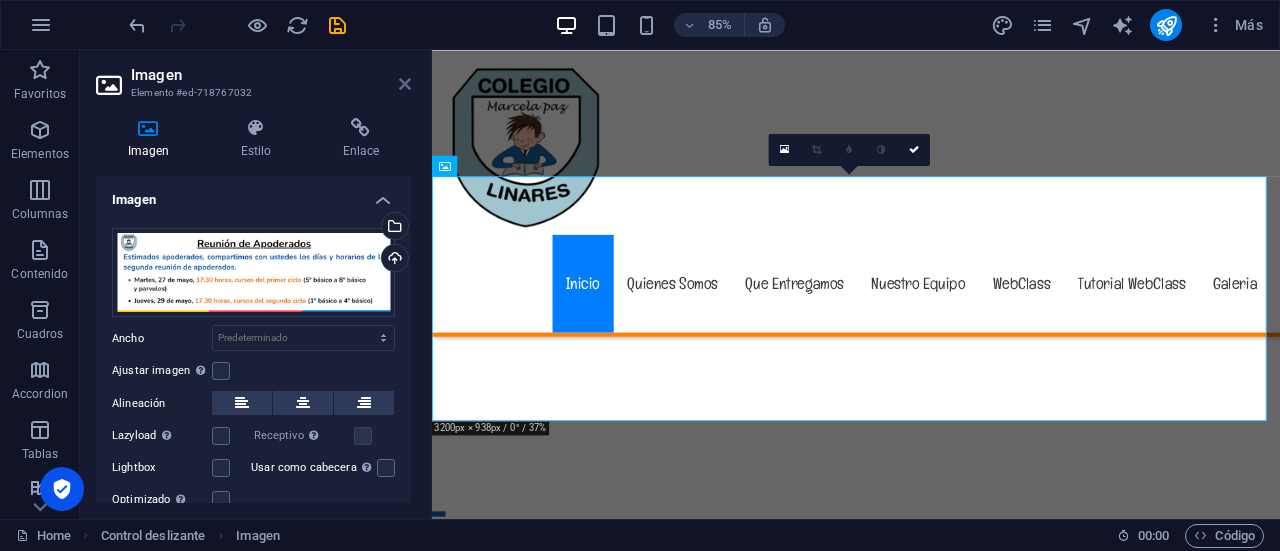 click at bounding box center (405, 84) 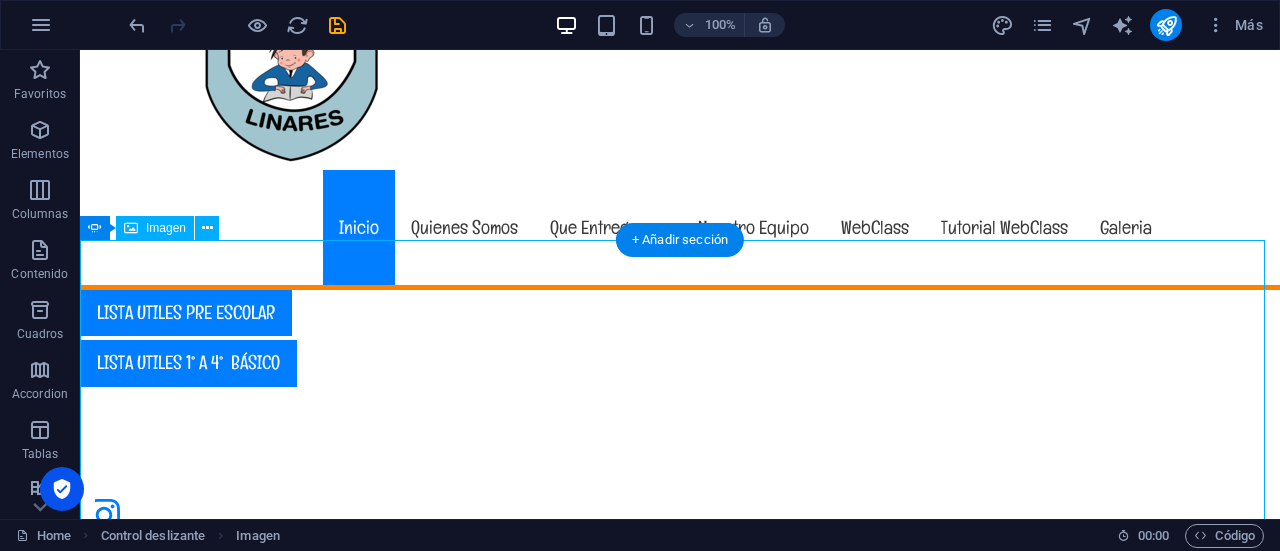scroll, scrollTop: 200, scrollLeft: 0, axis: vertical 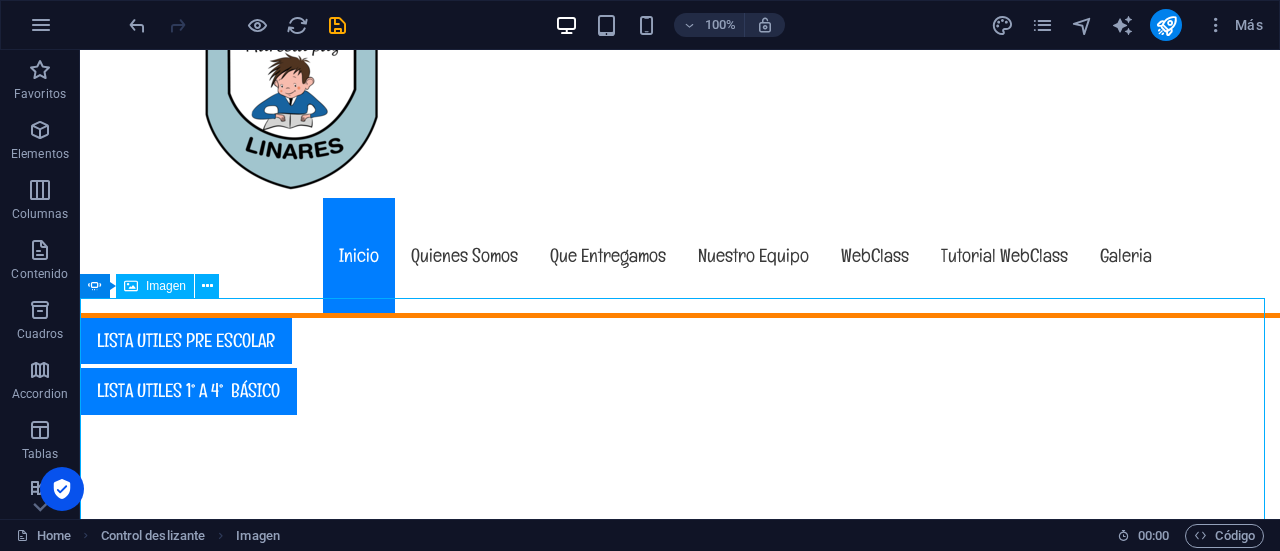 click at bounding box center (131, 286) 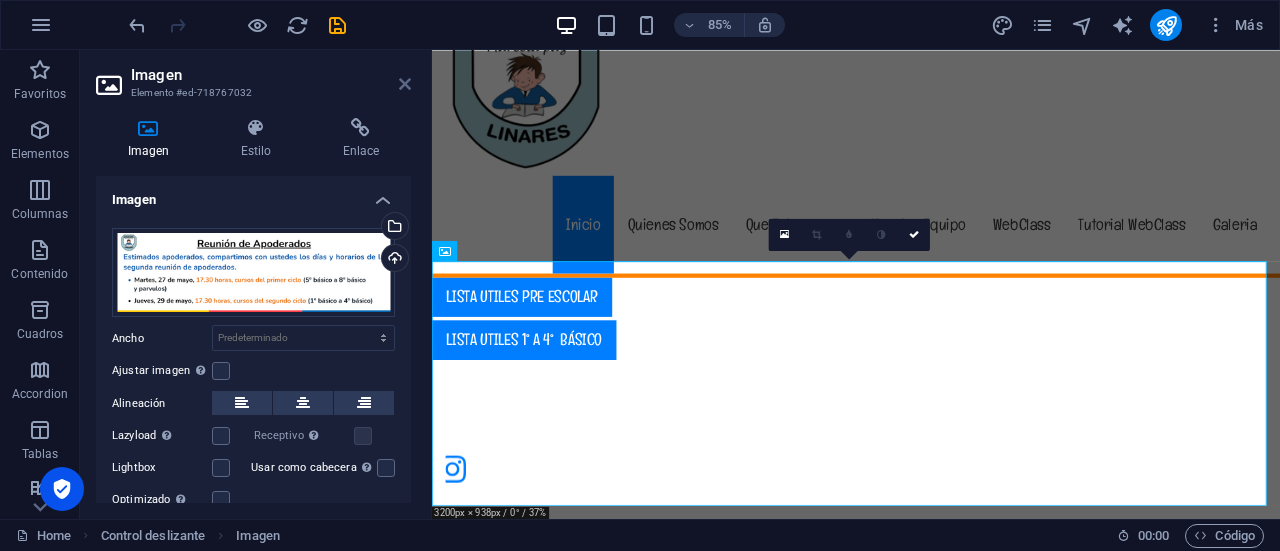 click at bounding box center [405, 84] 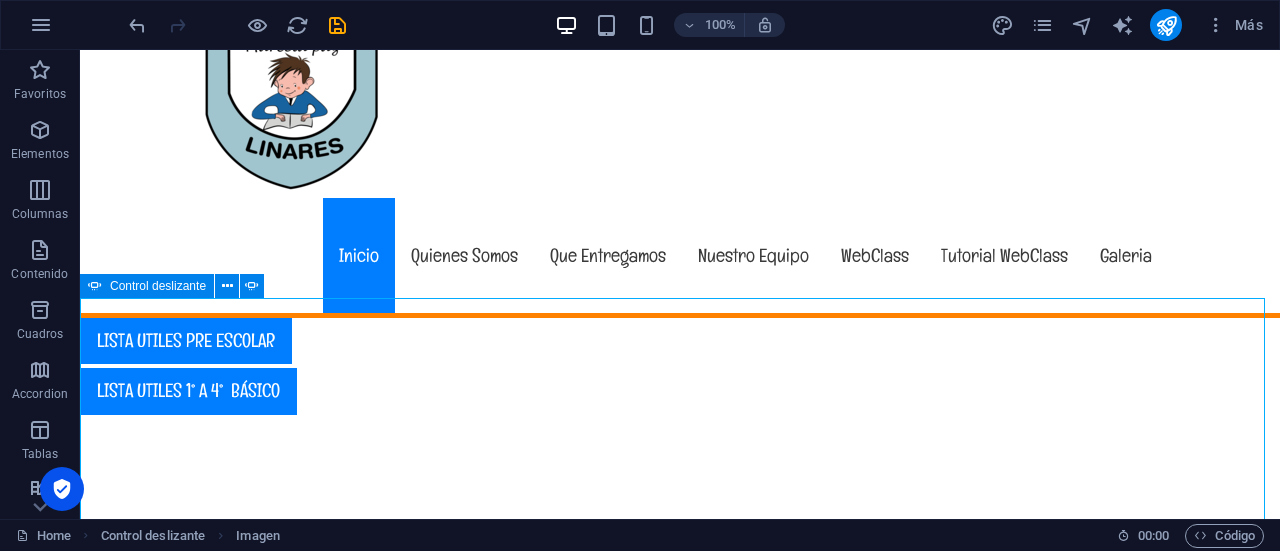 click at bounding box center [95, 286] 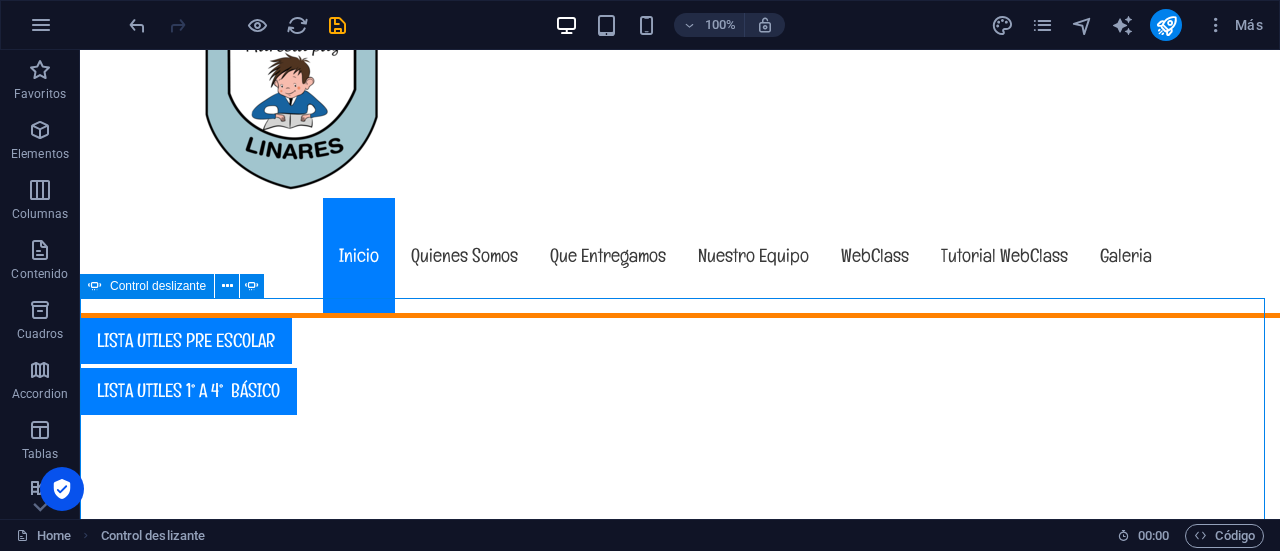 click at bounding box center (95, 286) 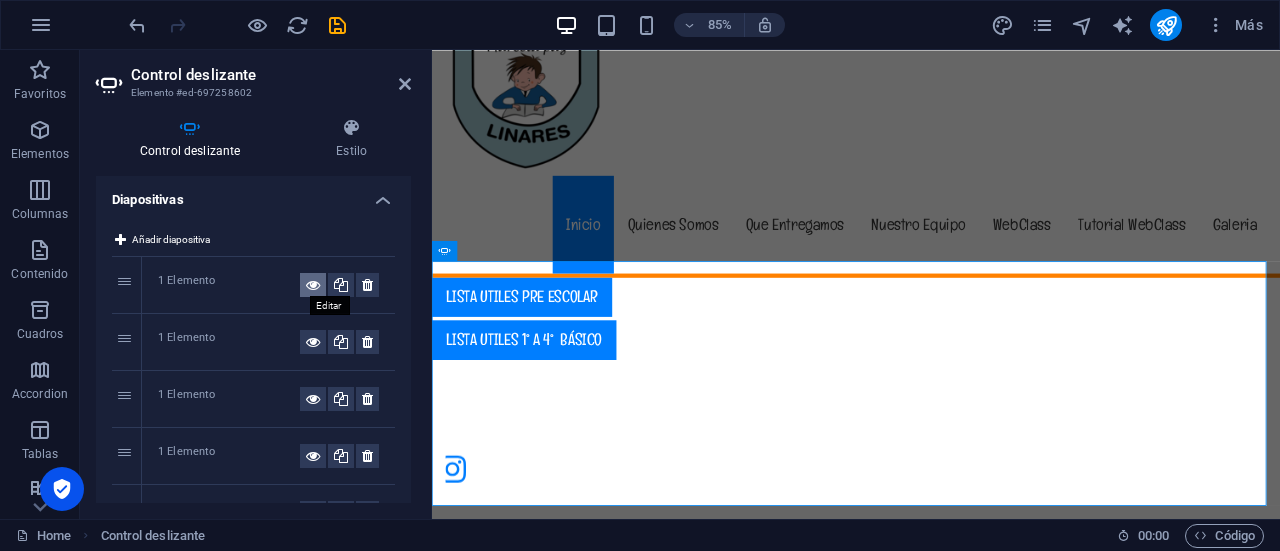 click at bounding box center [313, 285] 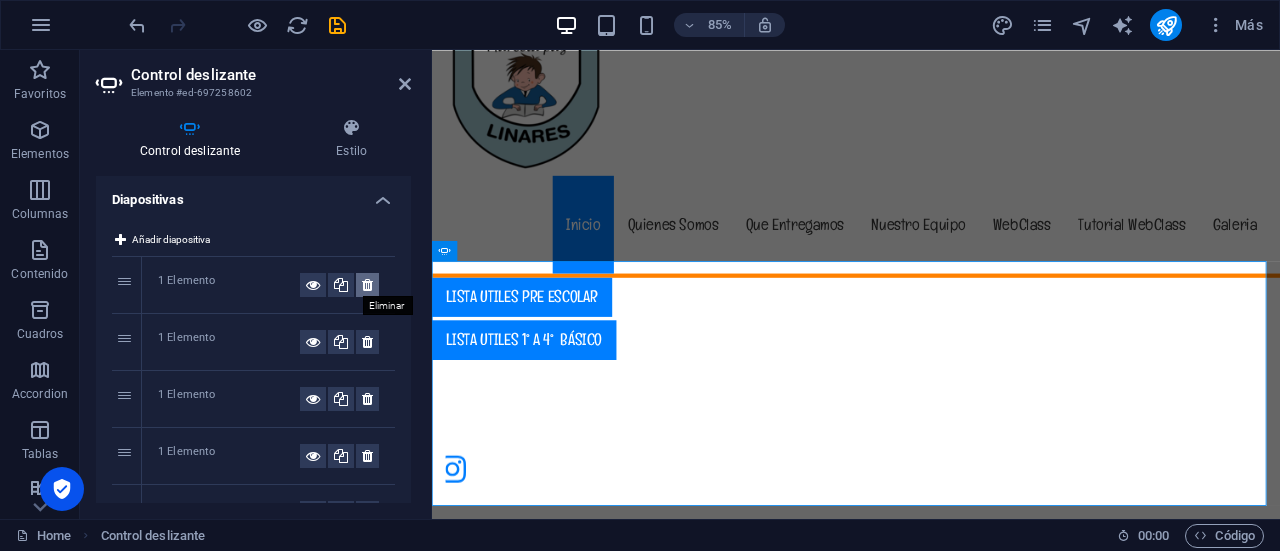 click at bounding box center [367, 285] 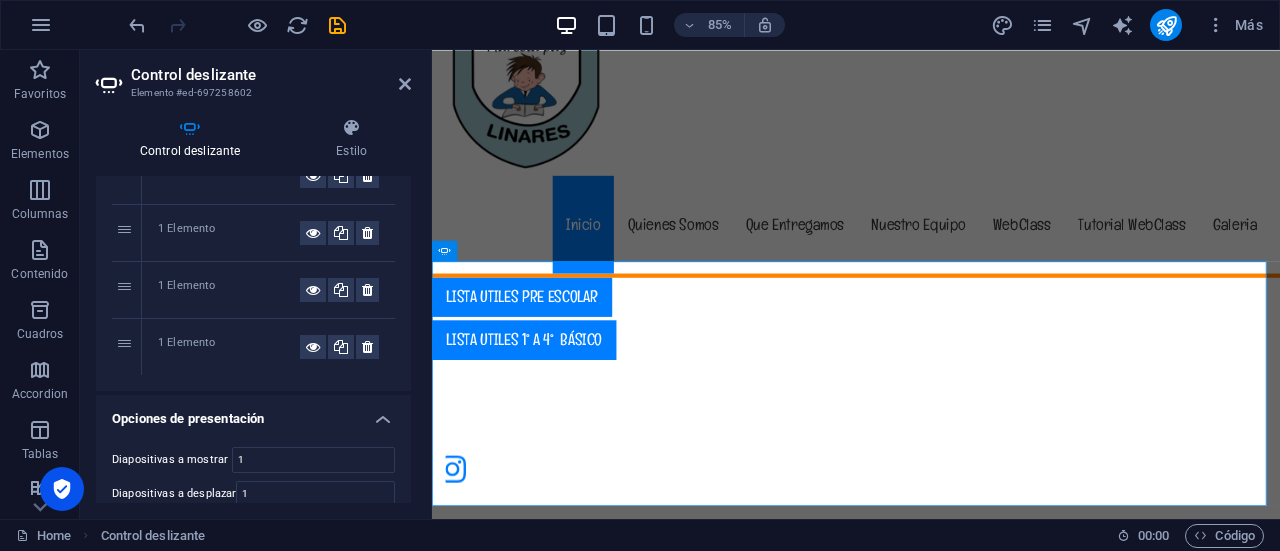 scroll, scrollTop: 0, scrollLeft: 0, axis: both 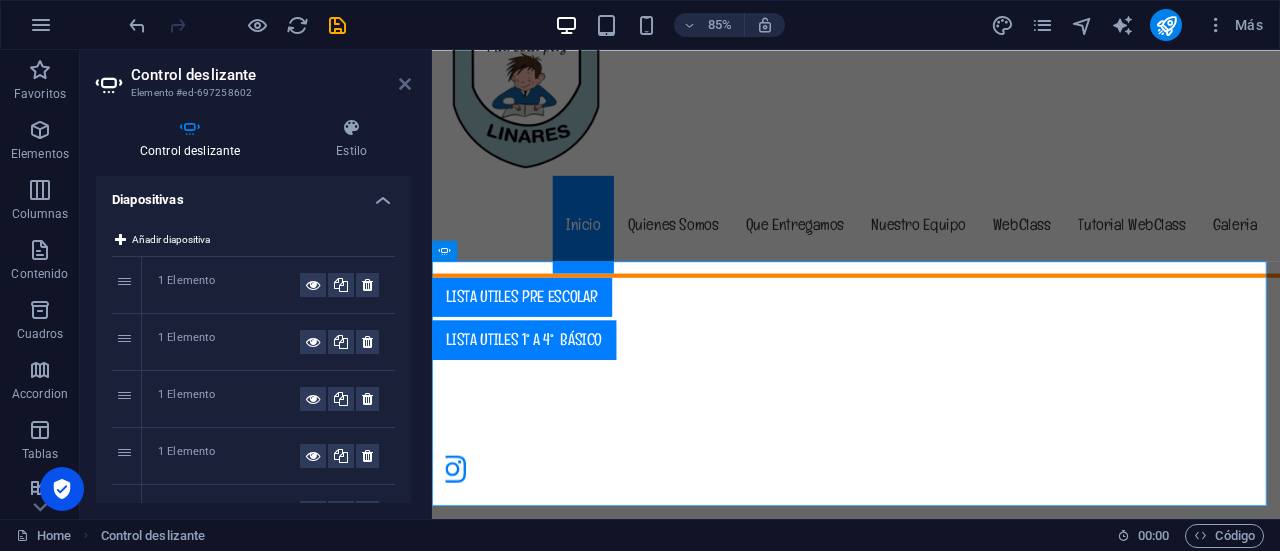 click at bounding box center [405, 84] 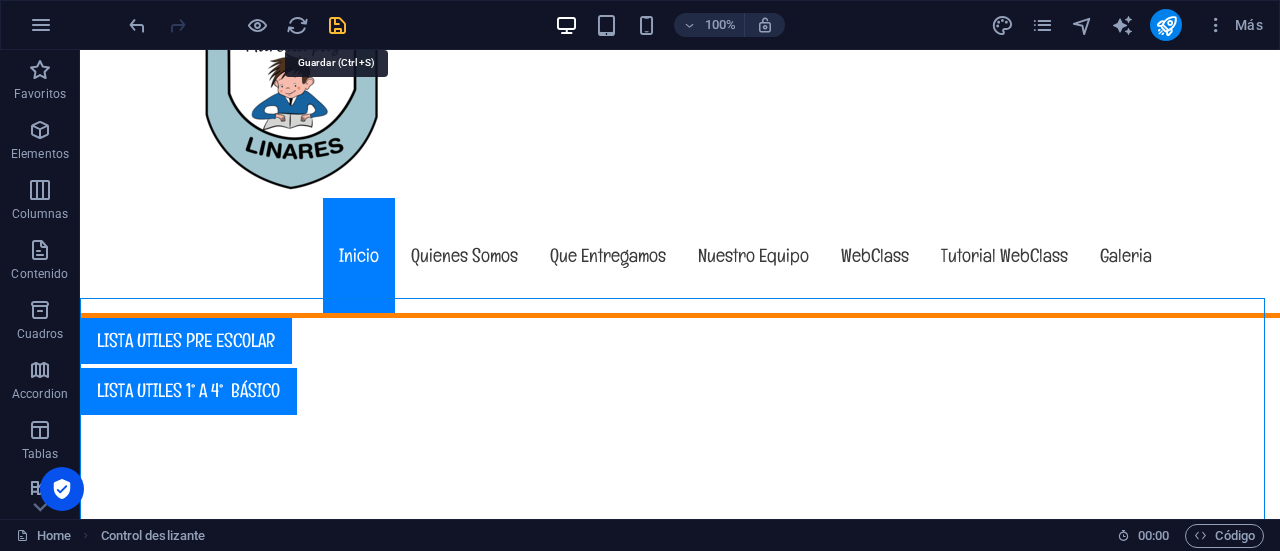 click at bounding box center [337, 25] 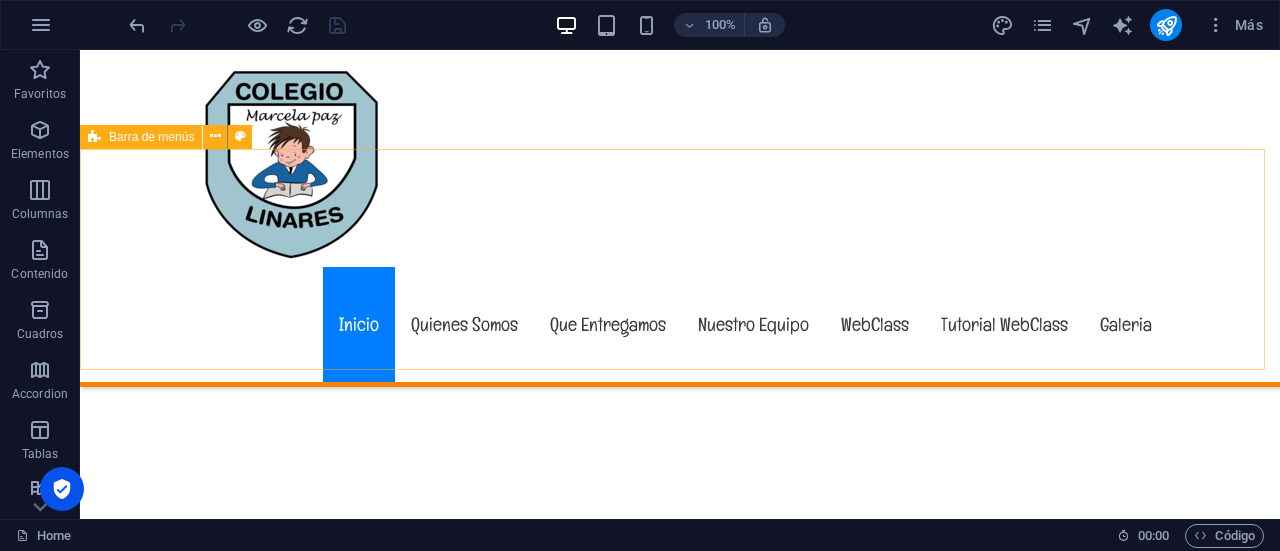scroll, scrollTop: 300, scrollLeft: 0, axis: vertical 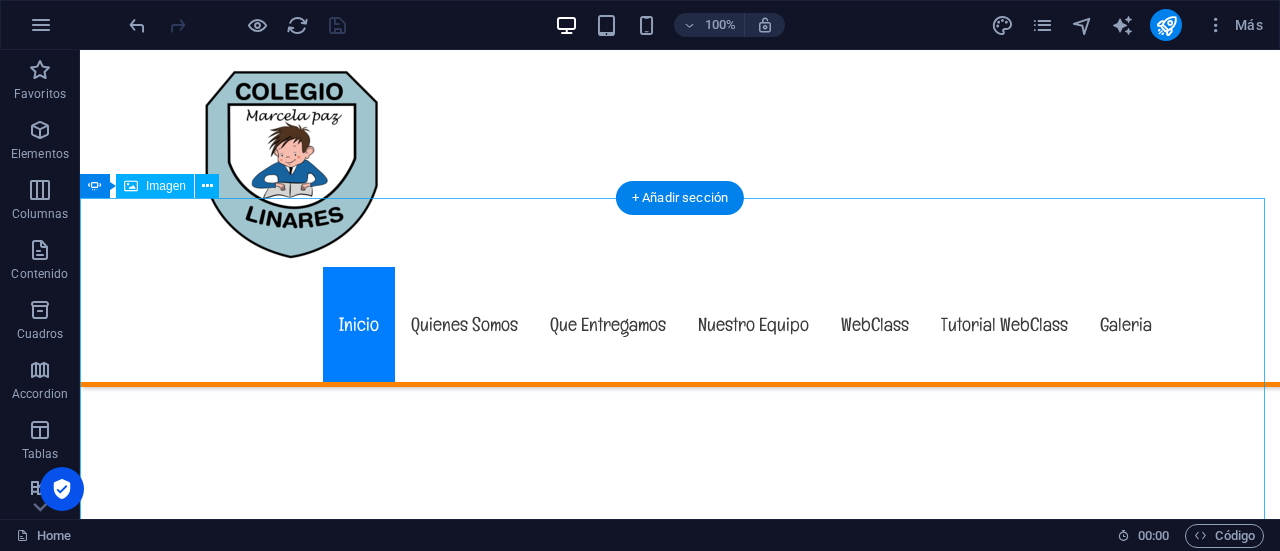 click at bounding box center (-2883, 3001) 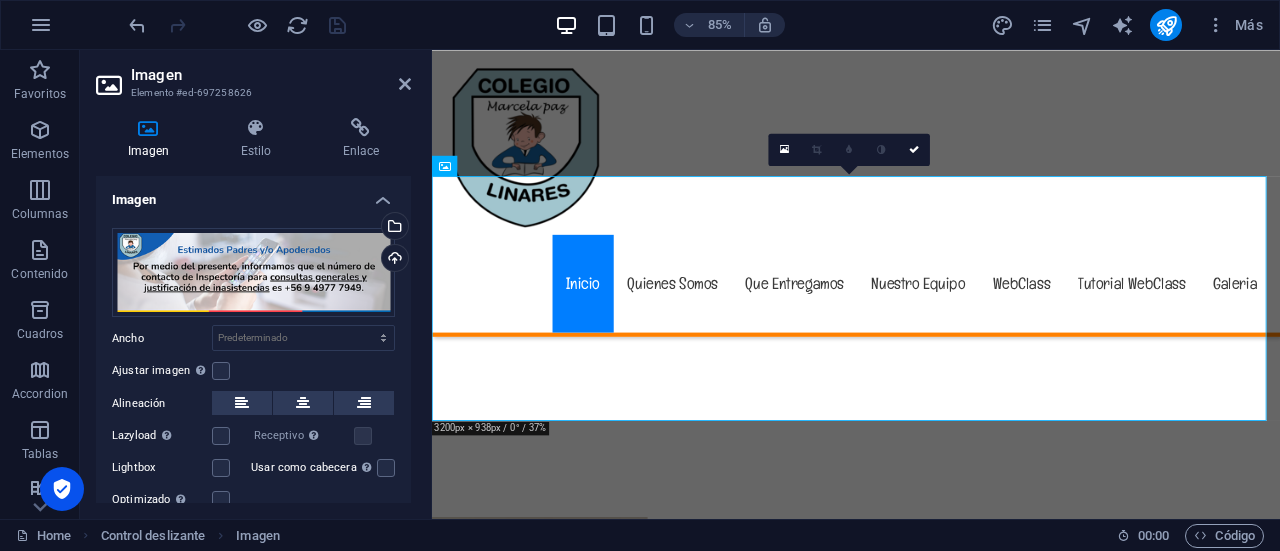 click on "Imagen Elemento #ed-697258626" at bounding box center [253, 76] 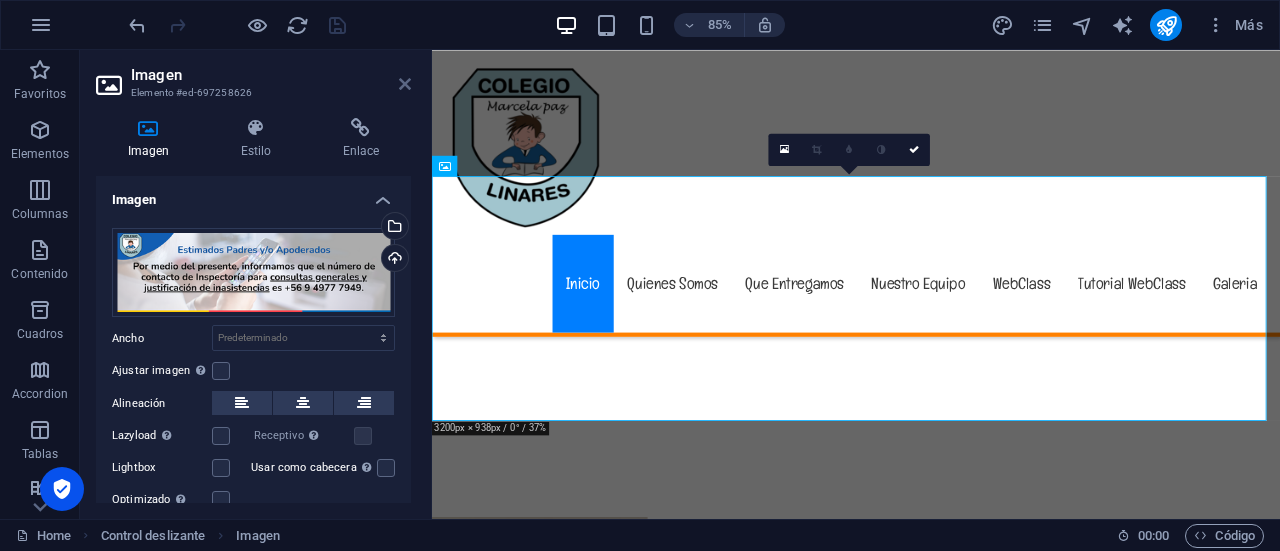 click at bounding box center [405, 84] 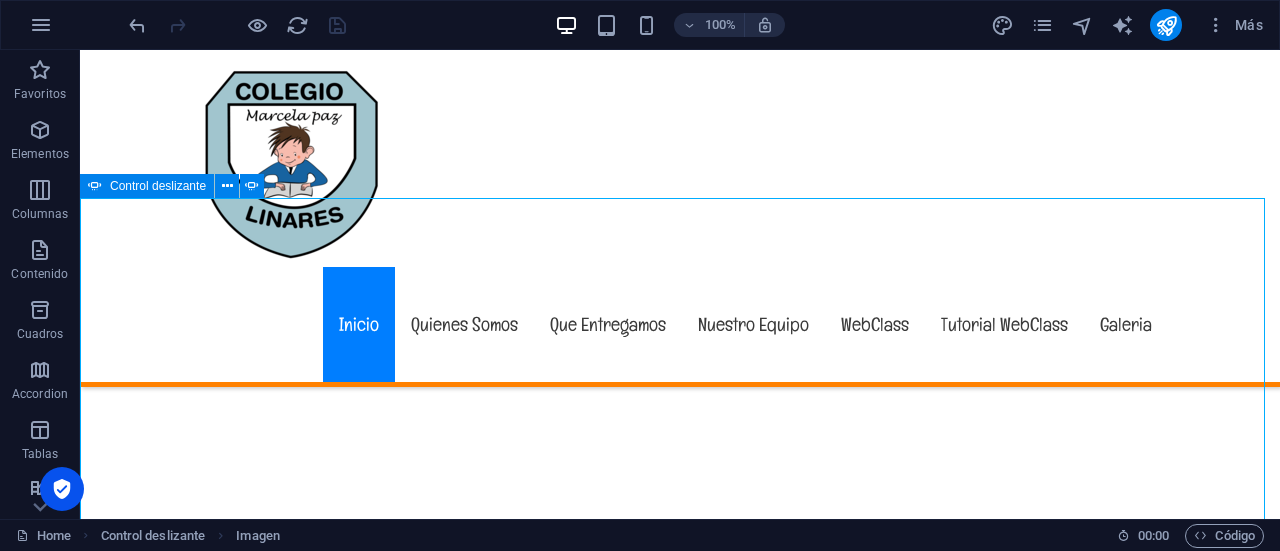 click at bounding box center (95, 186) 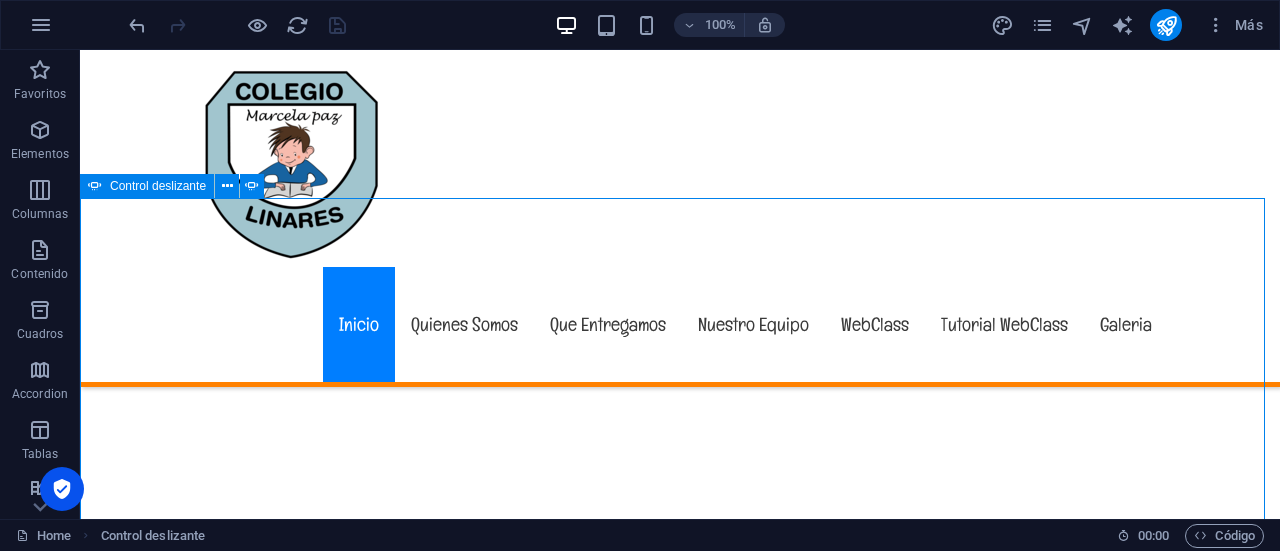 click at bounding box center (95, 186) 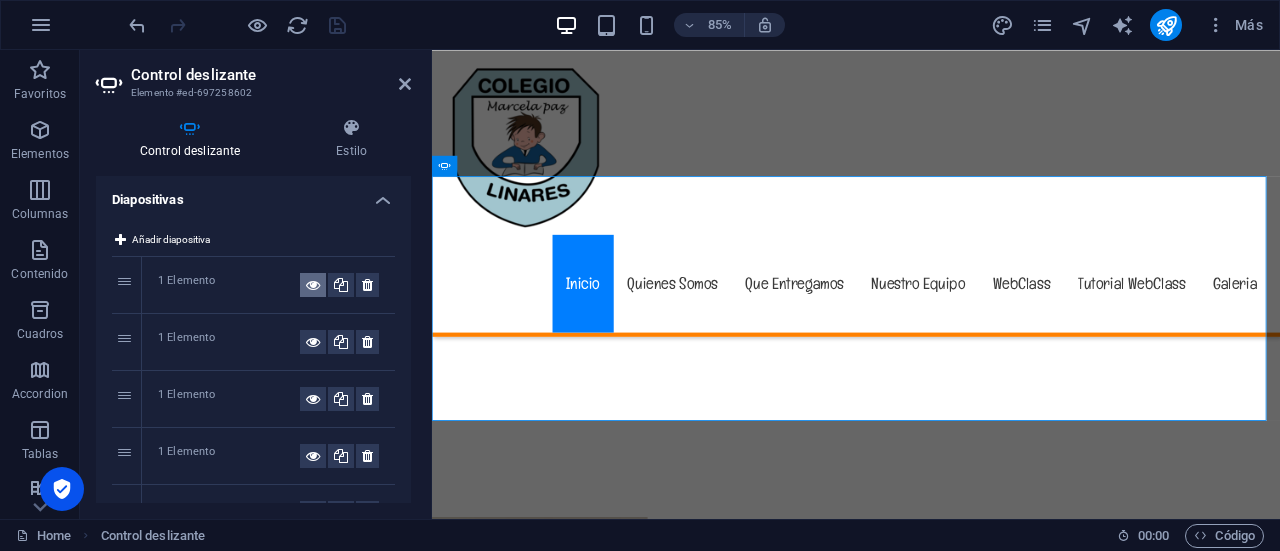 click at bounding box center (313, 285) 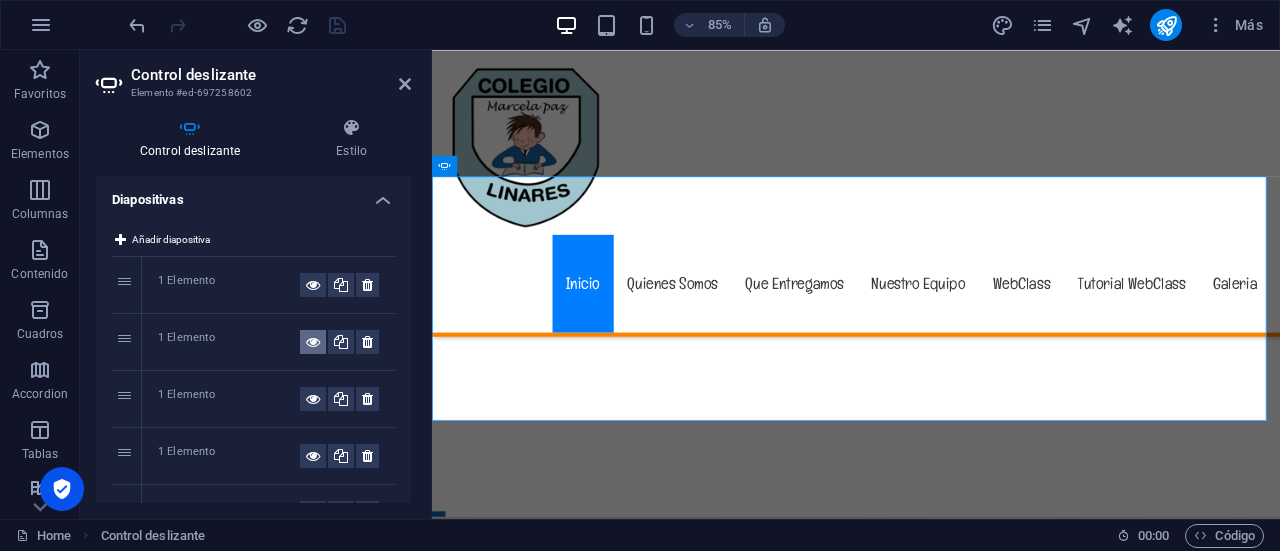 click at bounding box center (313, 342) 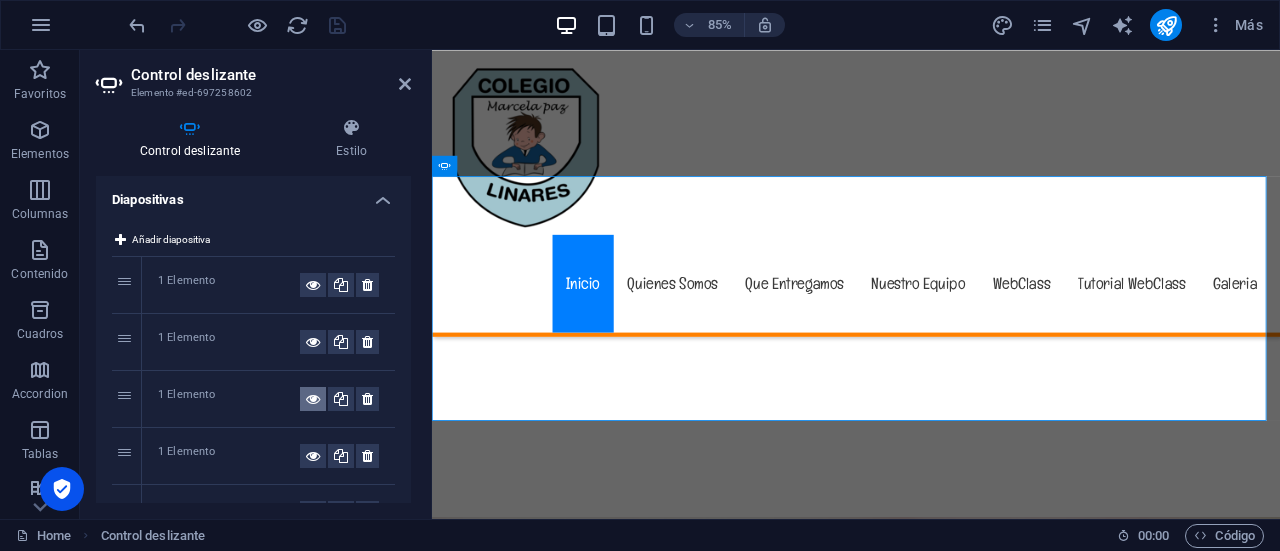 click at bounding box center [313, 399] 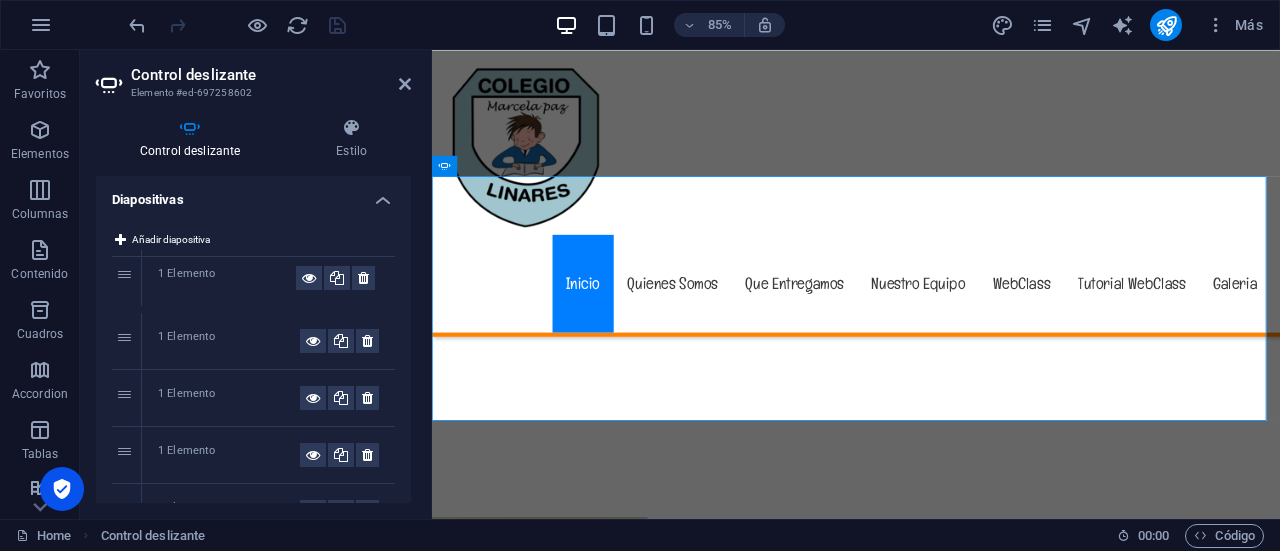 drag, startPoint x: 122, startPoint y: 391, endPoint x: 124, endPoint y: 271, distance: 120.01666 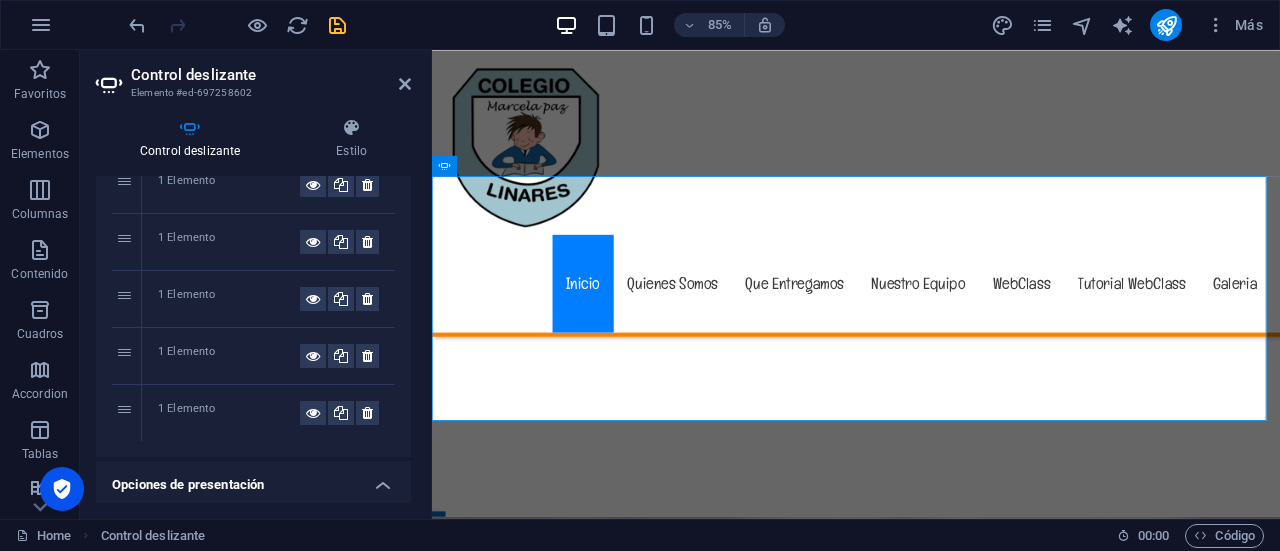 scroll, scrollTop: 200, scrollLeft: 0, axis: vertical 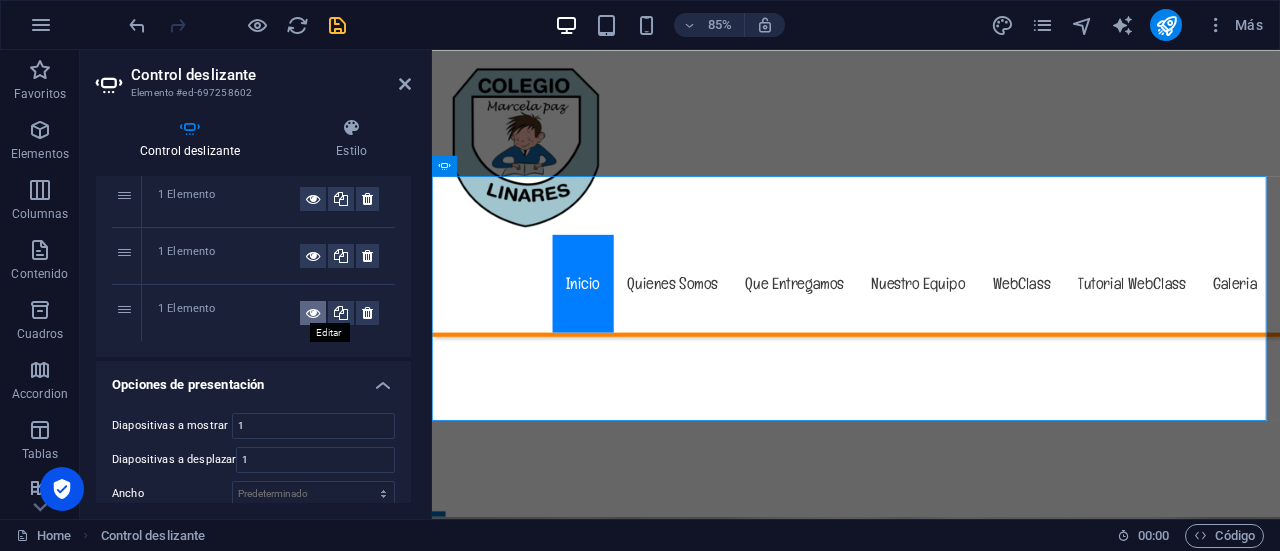 click at bounding box center (313, 313) 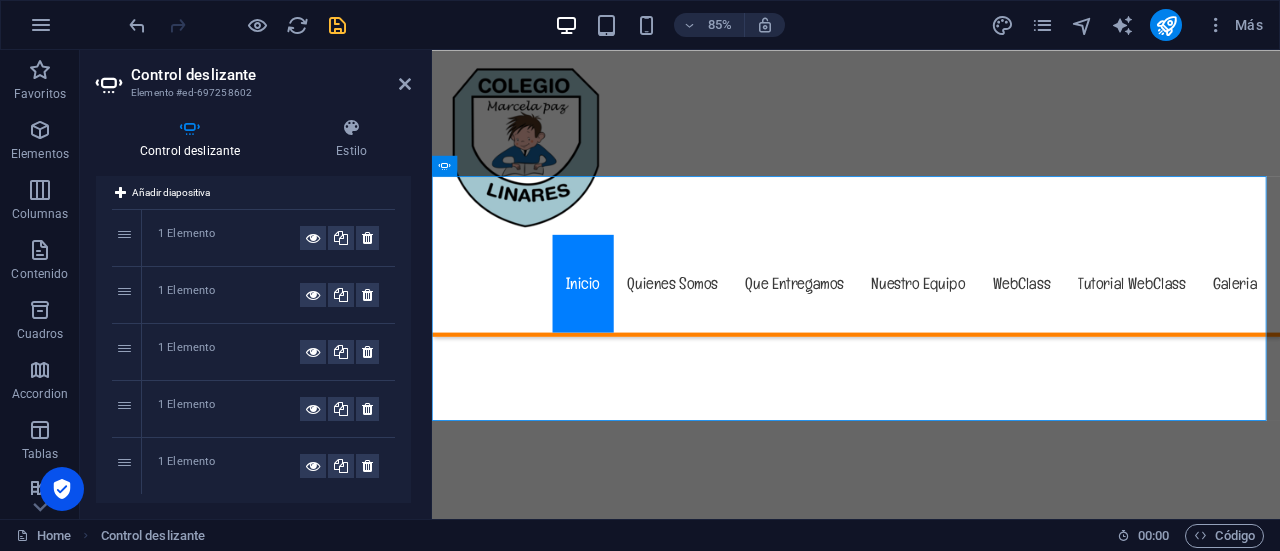 scroll, scrollTop: 0, scrollLeft: 0, axis: both 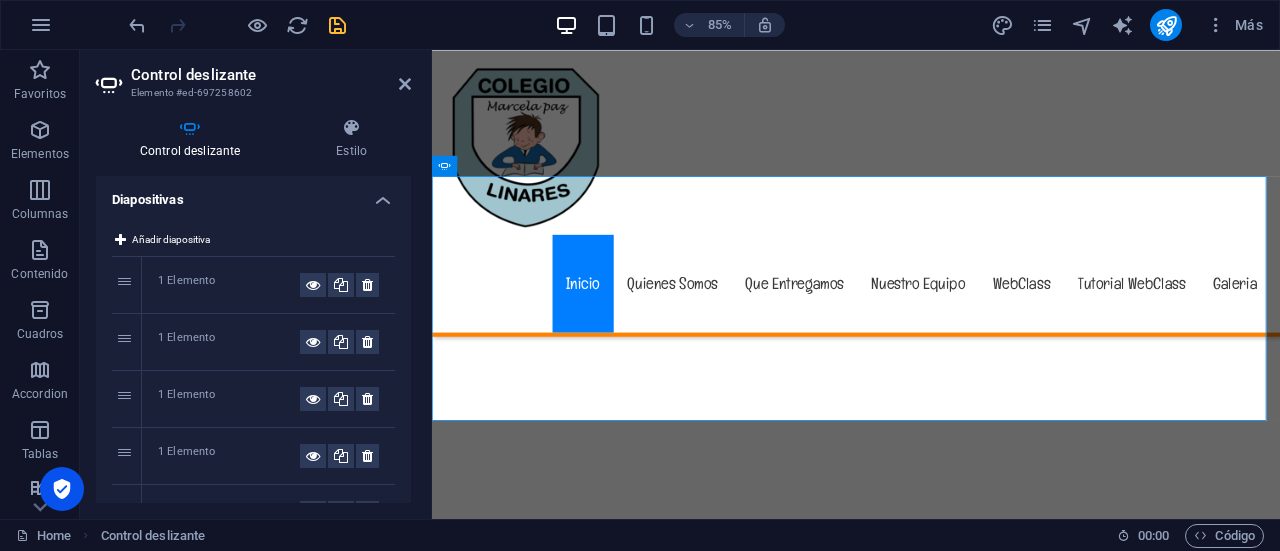 click at bounding box center (337, 25) 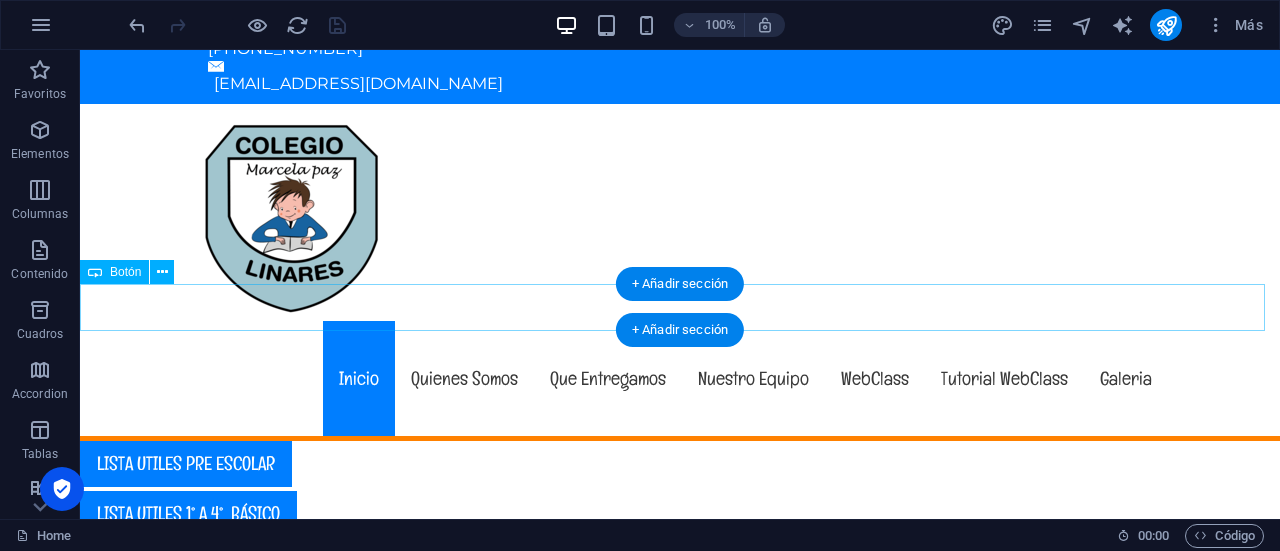 scroll, scrollTop: 100, scrollLeft: 0, axis: vertical 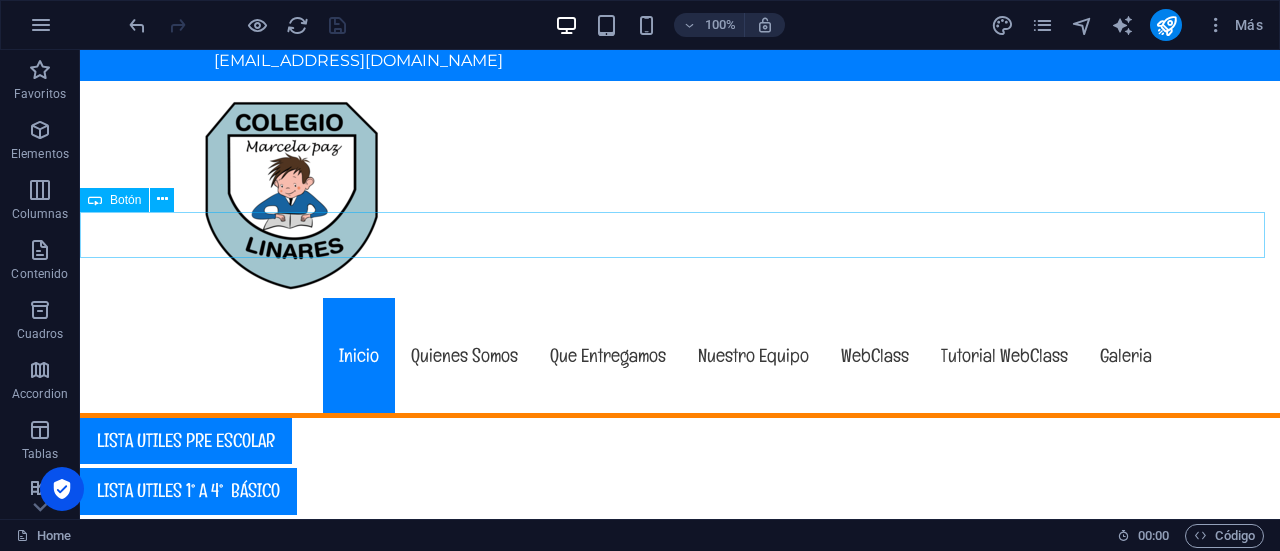 click on "Botón" at bounding box center [125, 200] 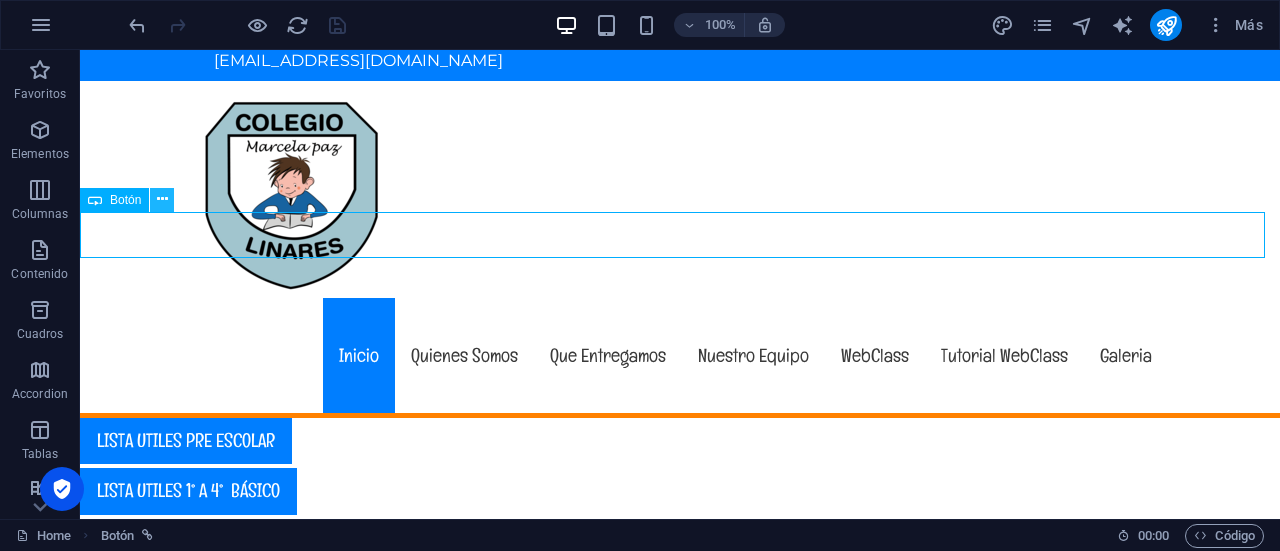 click at bounding box center [162, 200] 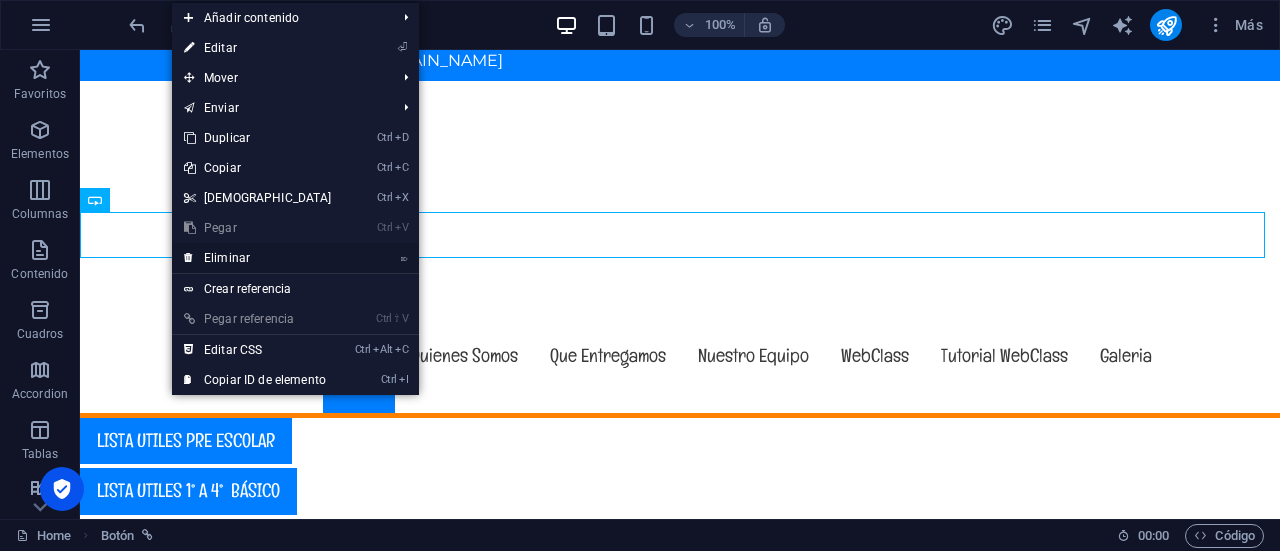 click on "⌦  Eliminar" at bounding box center [258, 258] 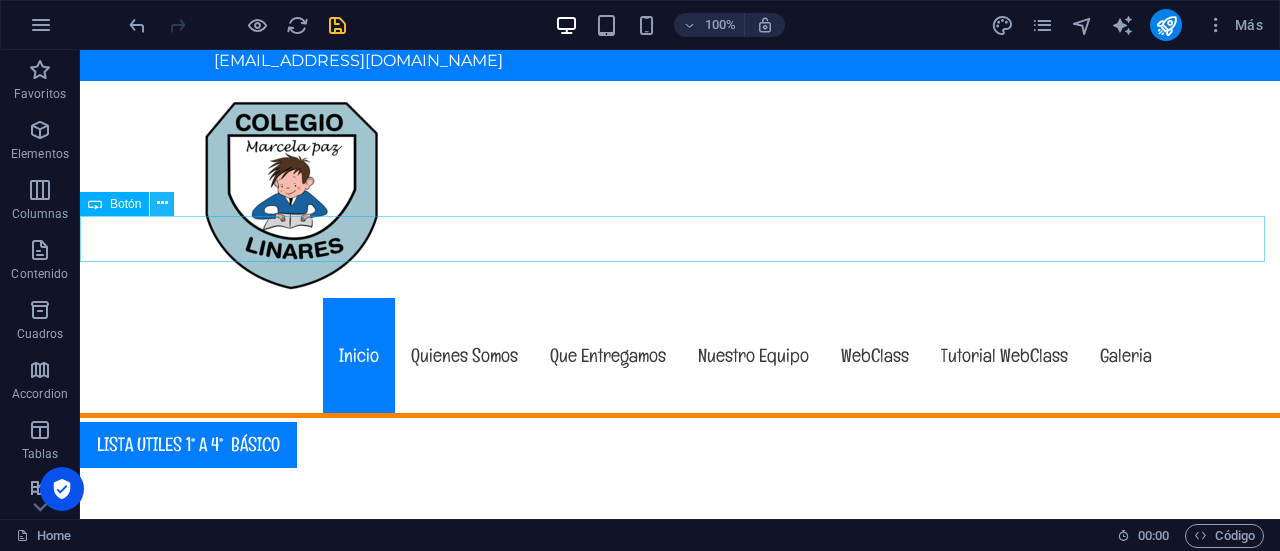 click at bounding box center (162, 203) 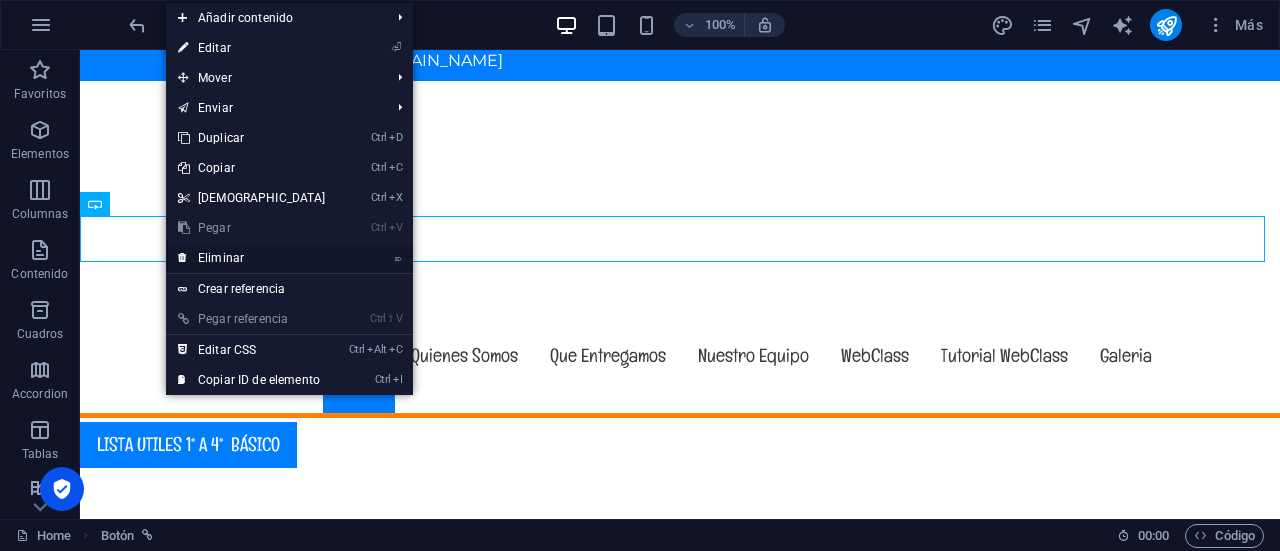 click on "⌦  Eliminar" at bounding box center (252, 258) 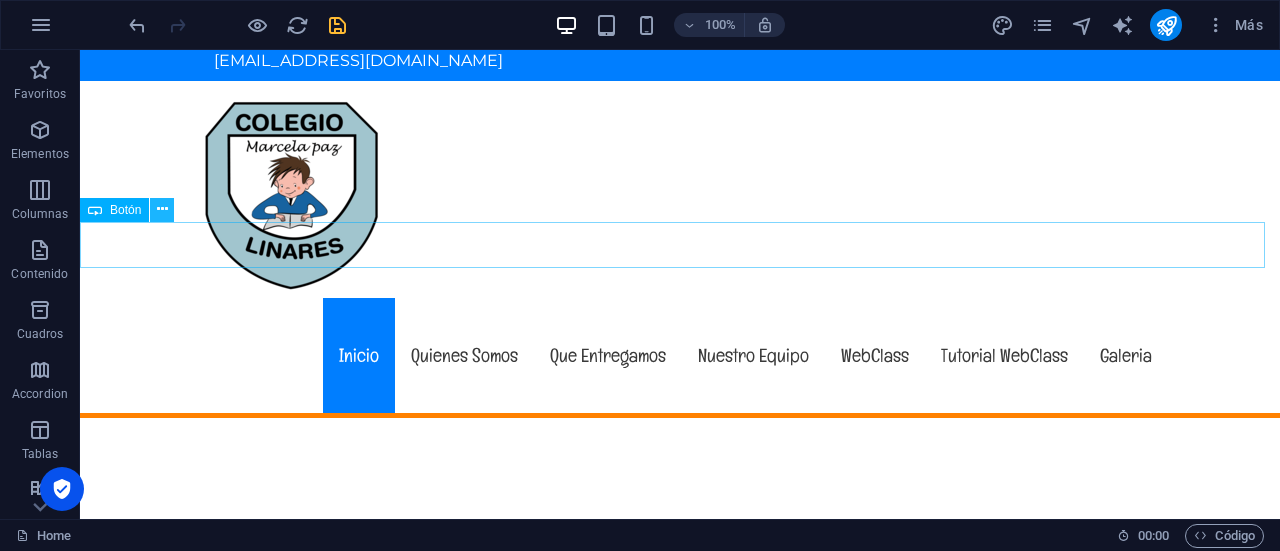 click at bounding box center (162, 210) 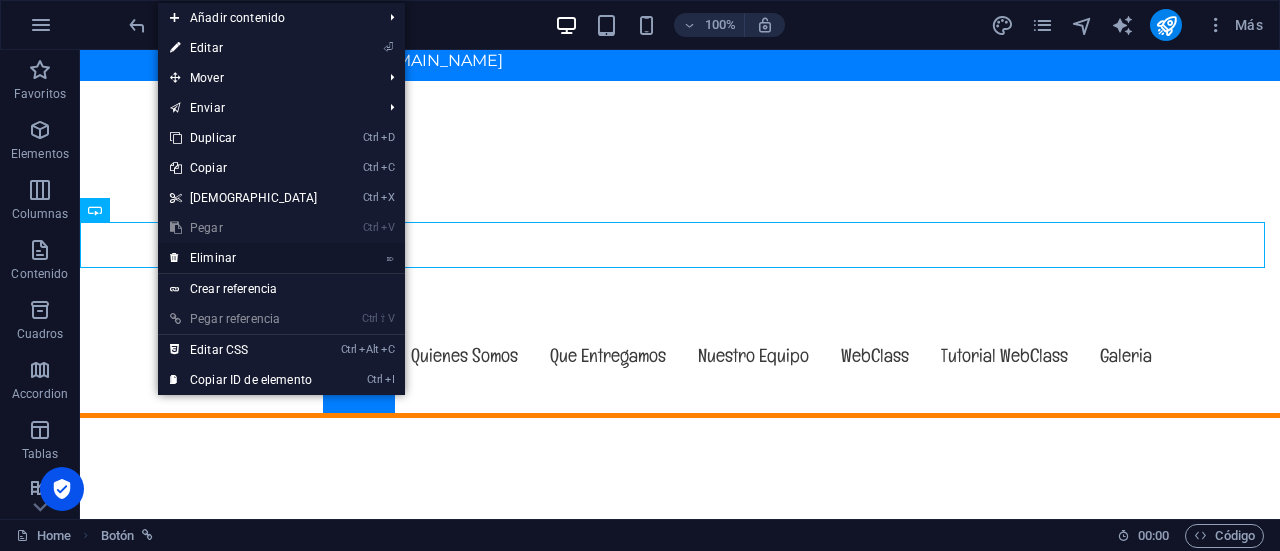 click on "⌦  Eliminar" at bounding box center [244, 258] 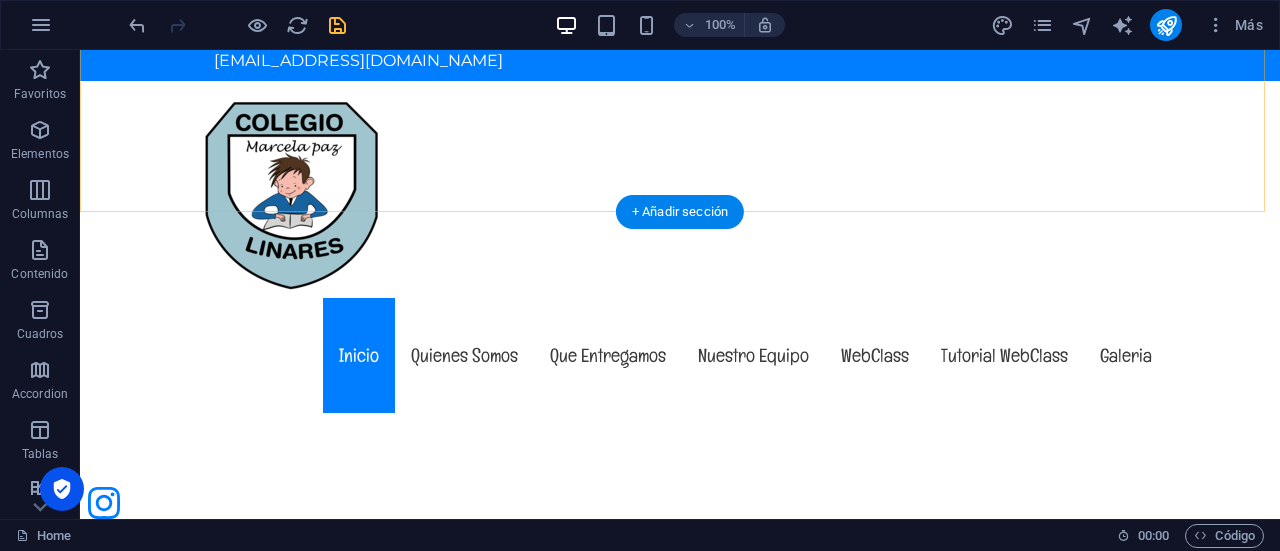click on "+ Añadir sección" at bounding box center [680, 212] 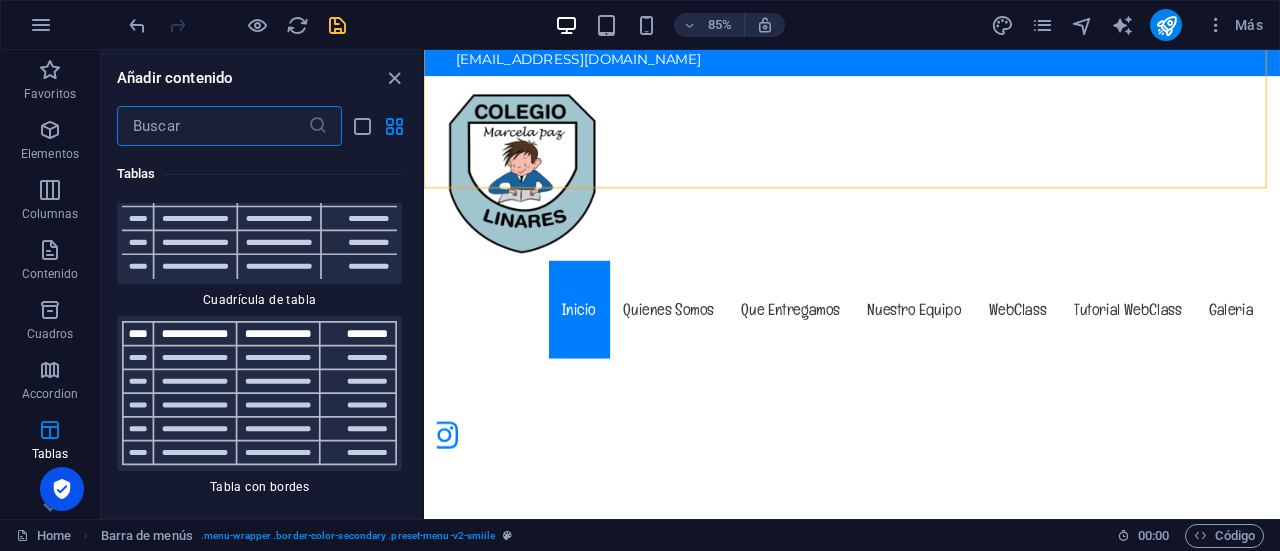 scroll, scrollTop: 14299, scrollLeft: 0, axis: vertical 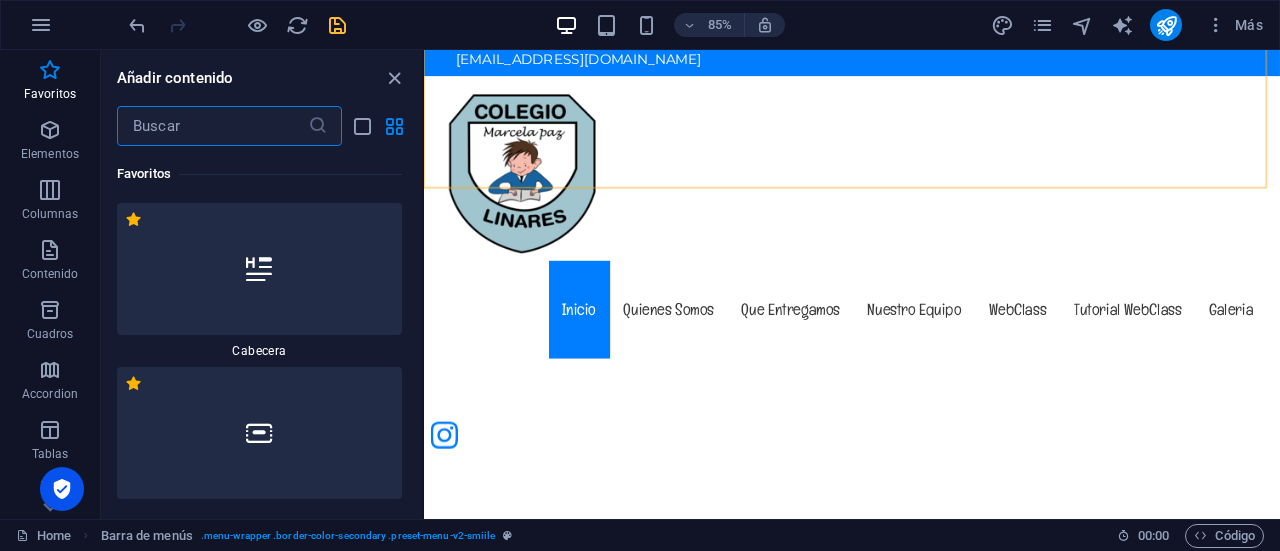 drag, startPoint x: 420, startPoint y: 279, endPoint x: 7, endPoint y: 107, distance: 447.3846 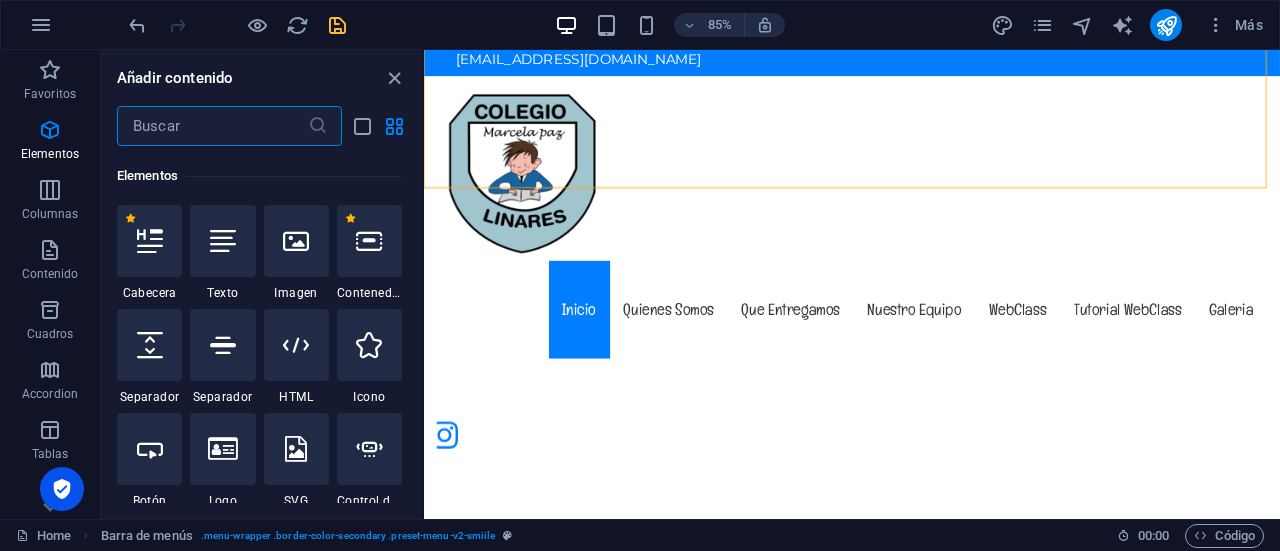 scroll, scrollTop: 400, scrollLeft: 0, axis: vertical 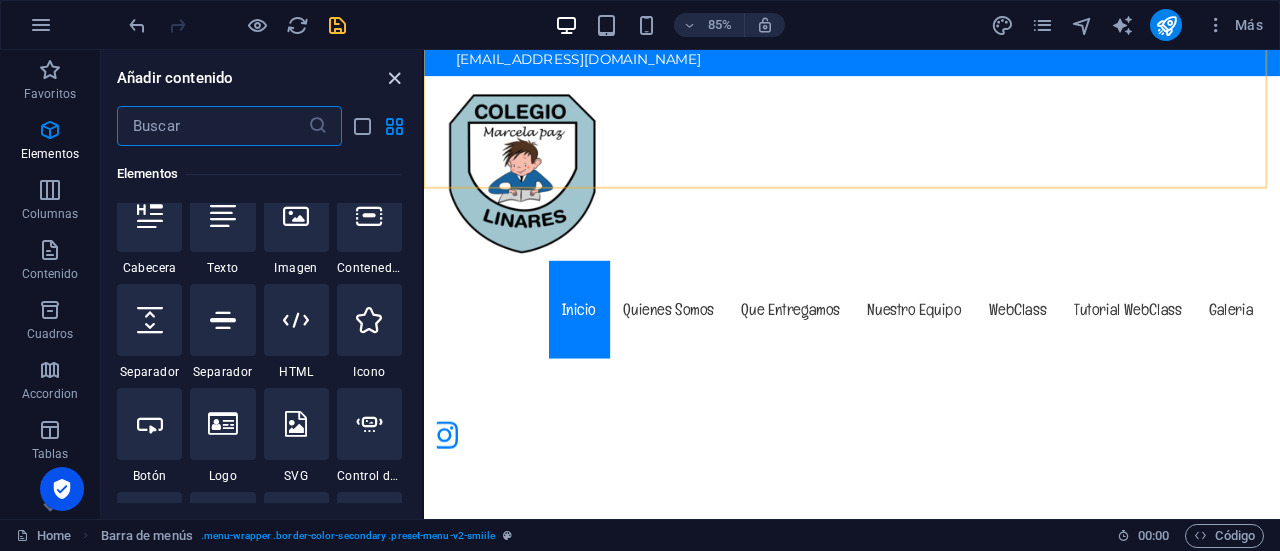 click at bounding box center [394, 78] 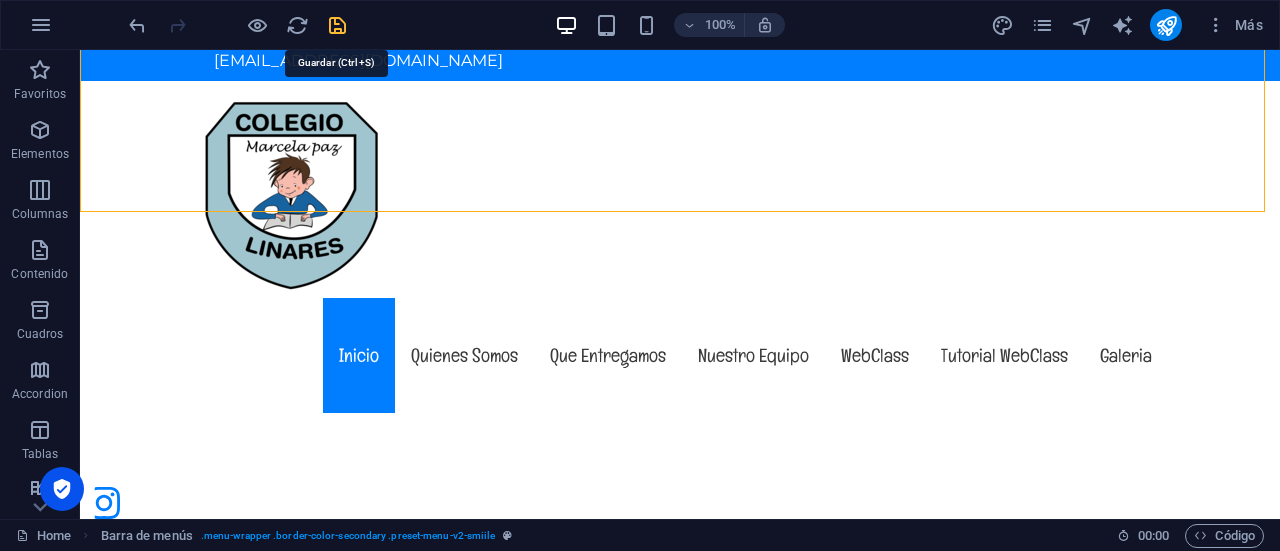 click at bounding box center [337, 25] 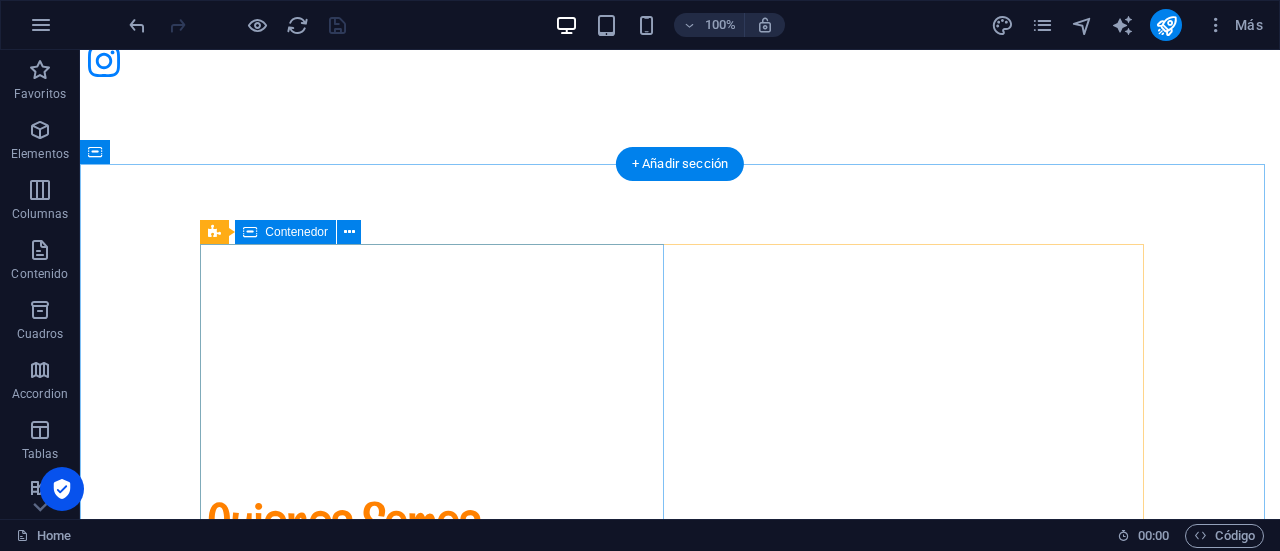 scroll, scrollTop: 0, scrollLeft: 0, axis: both 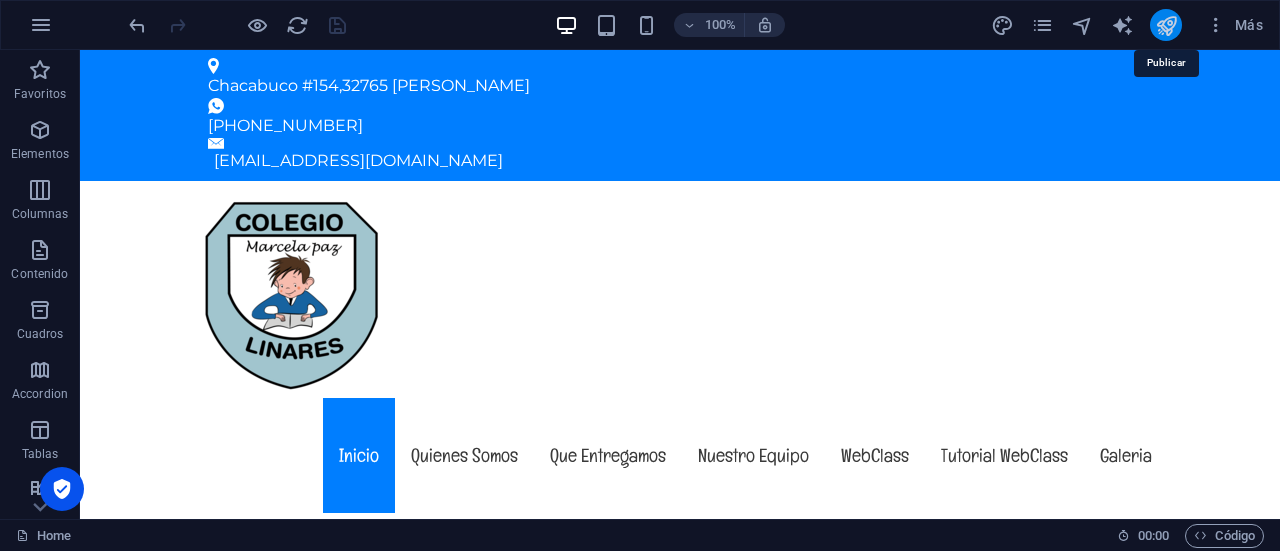 click at bounding box center [1166, 25] 